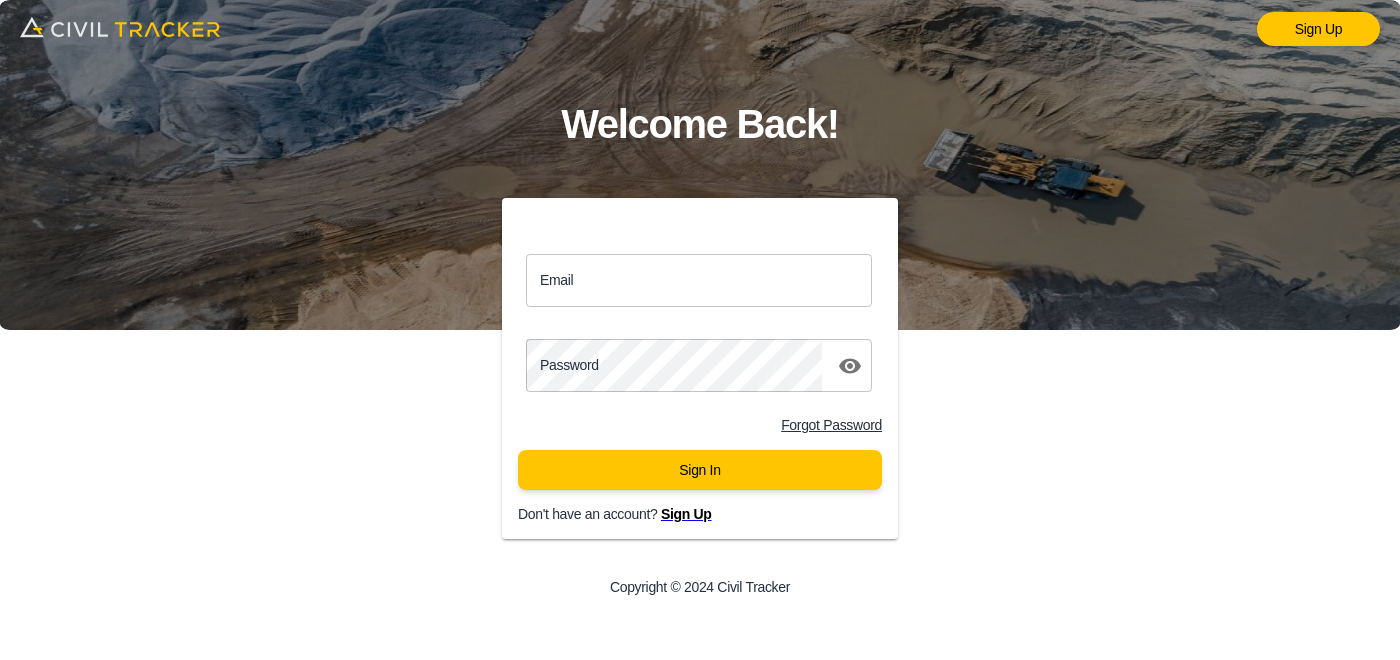 scroll, scrollTop: 0, scrollLeft: 0, axis: both 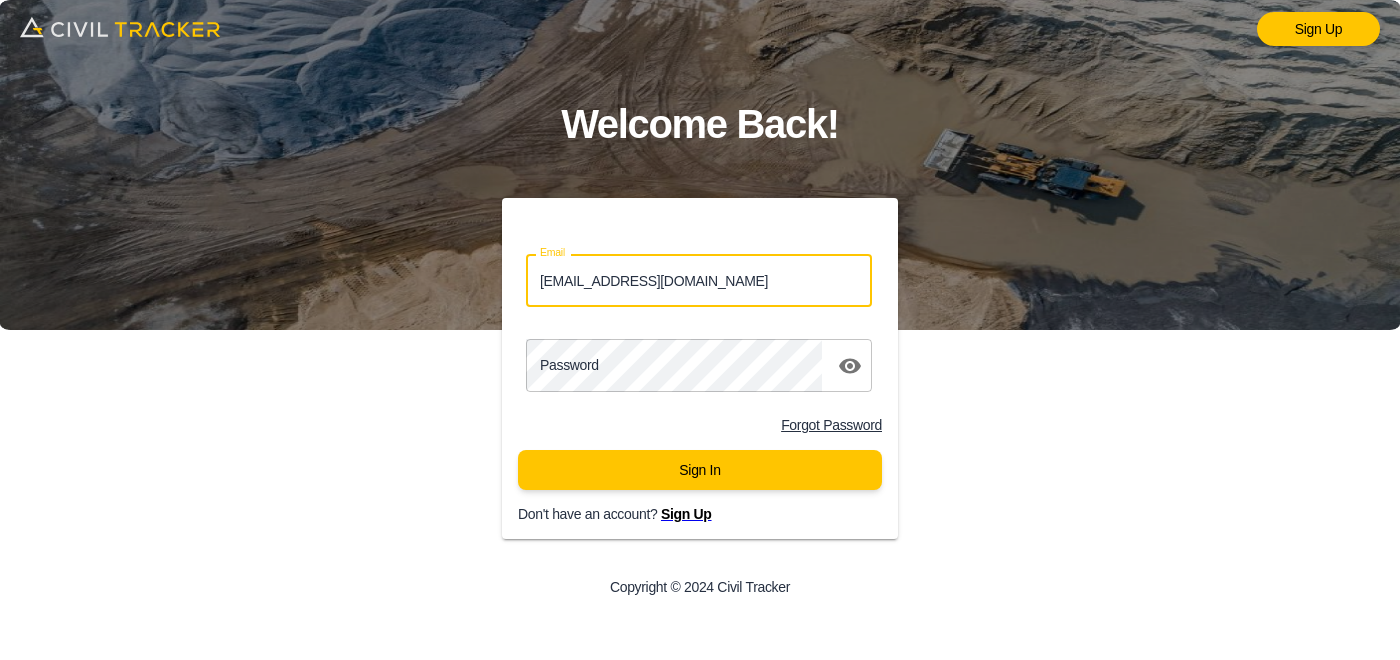 click on "[EMAIL_ADDRESS][DOMAIN_NAME]" at bounding box center [699, 280] 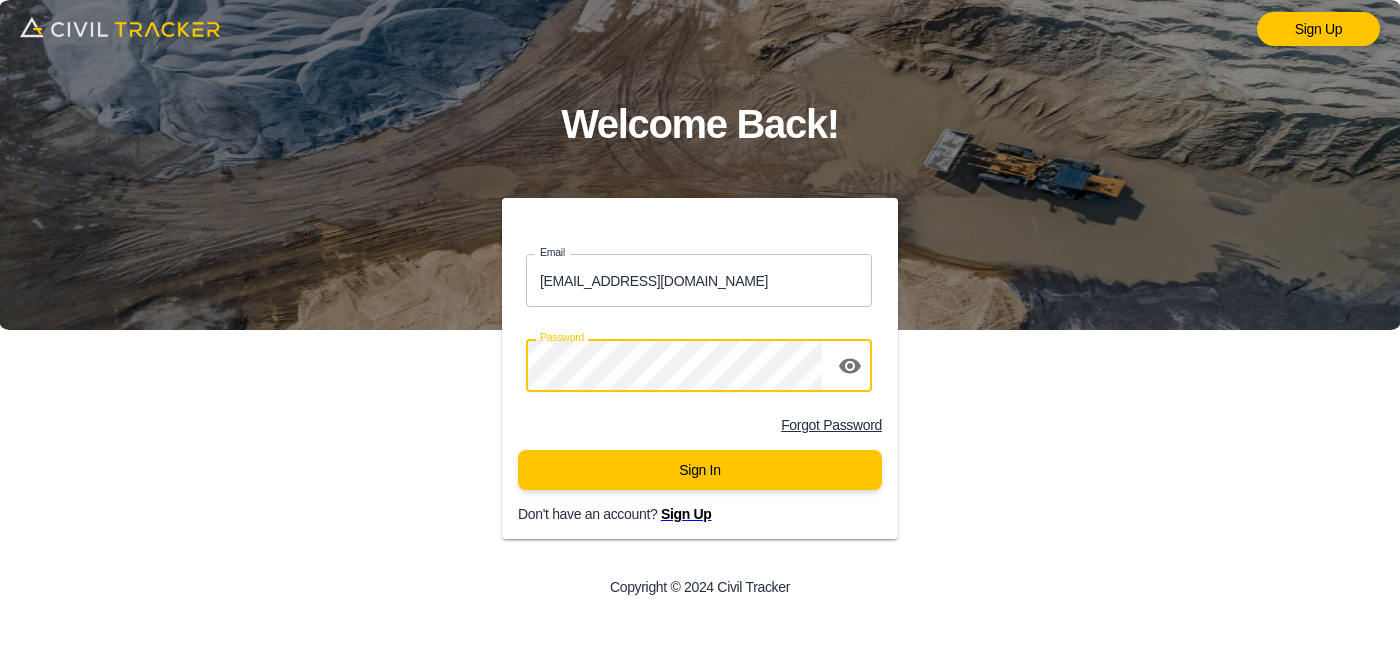 click on "Sign In" at bounding box center [700, 470] 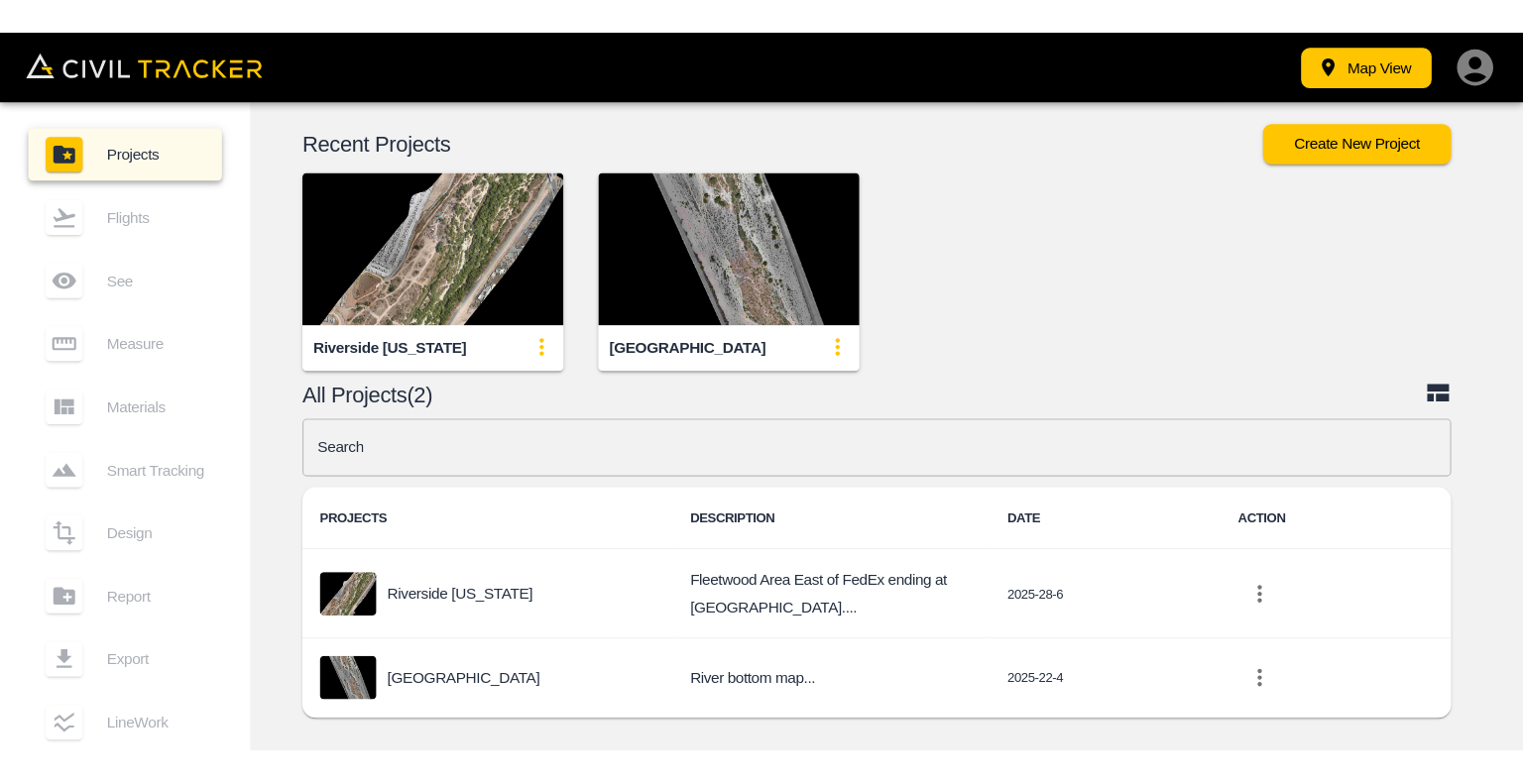 scroll, scrollTop: 0, scrollLeft: 0, axis: both 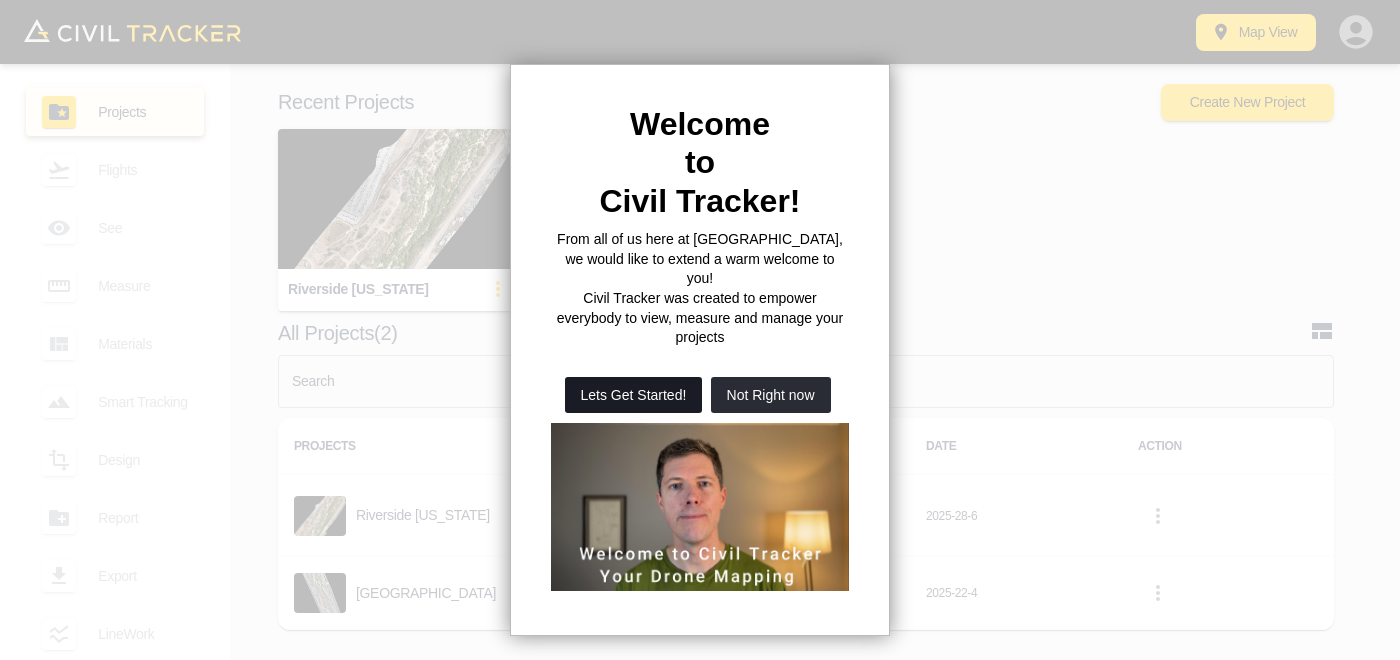 click on "Lets Get Started!" at bounding box center (634, 395) 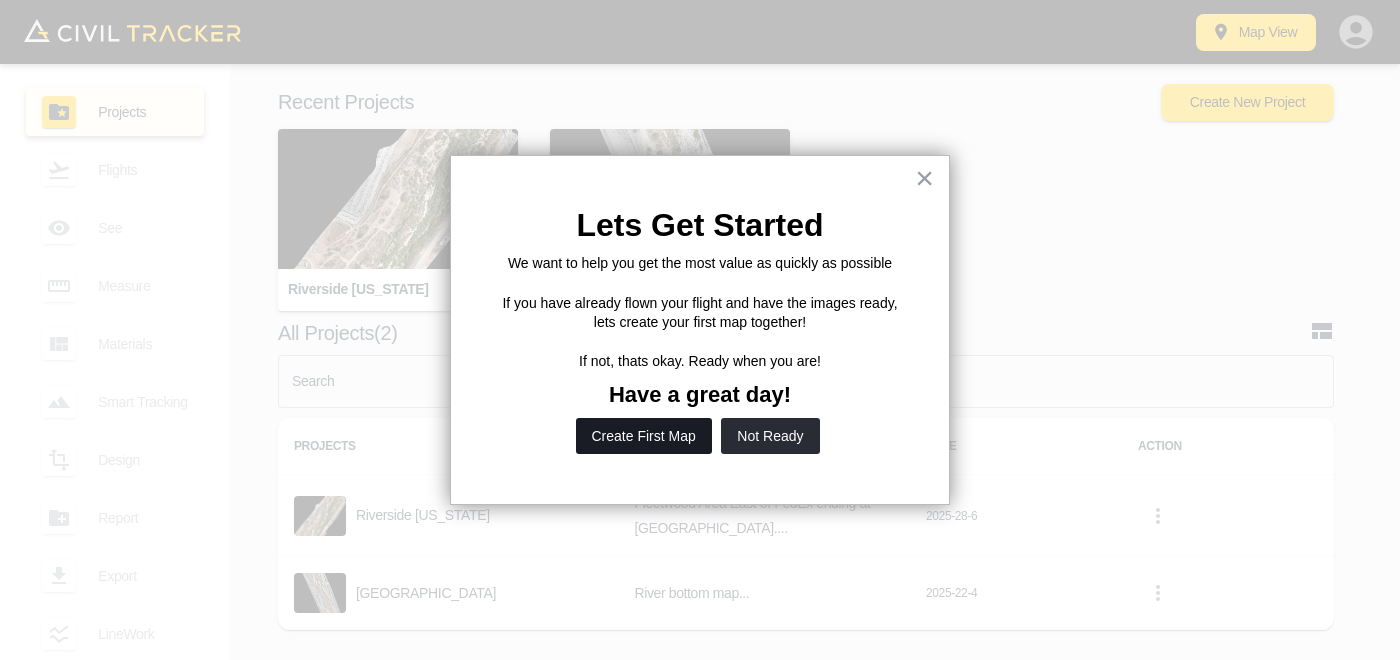 click on "Create First Map" at bounding box center (644, 436) 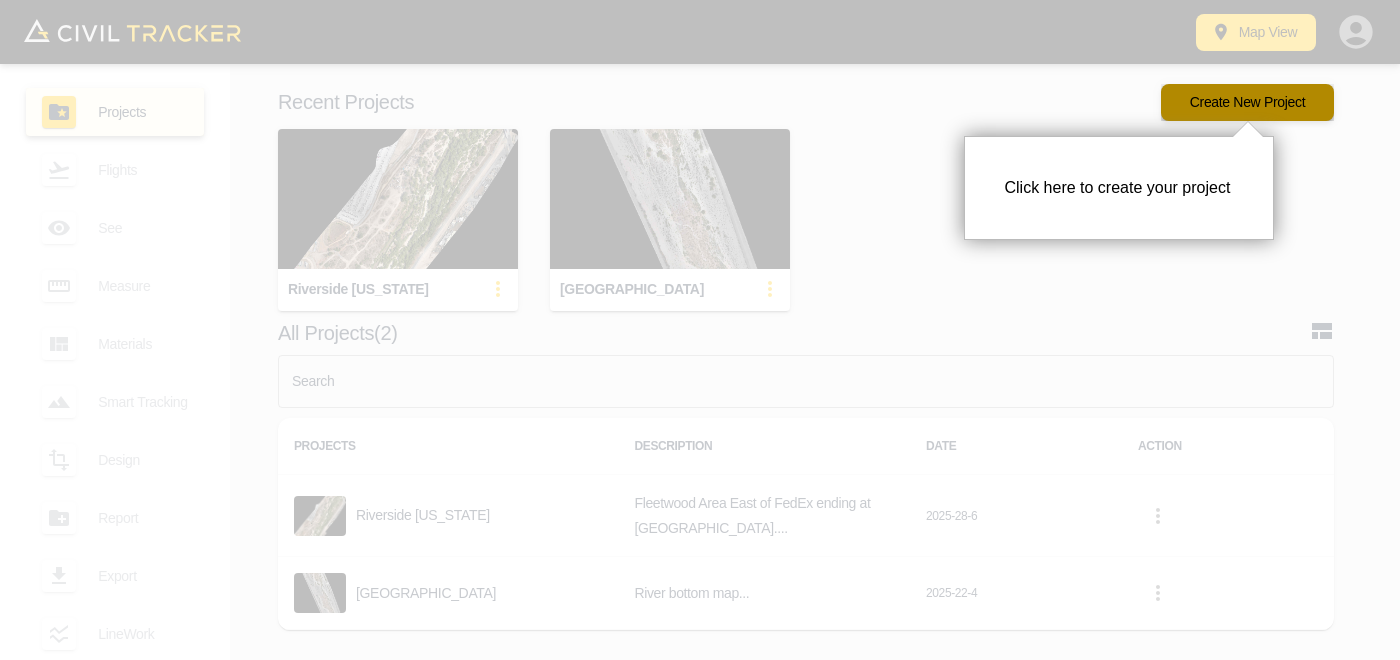 click on "Create New Project" at bounding box center [1247, 102] 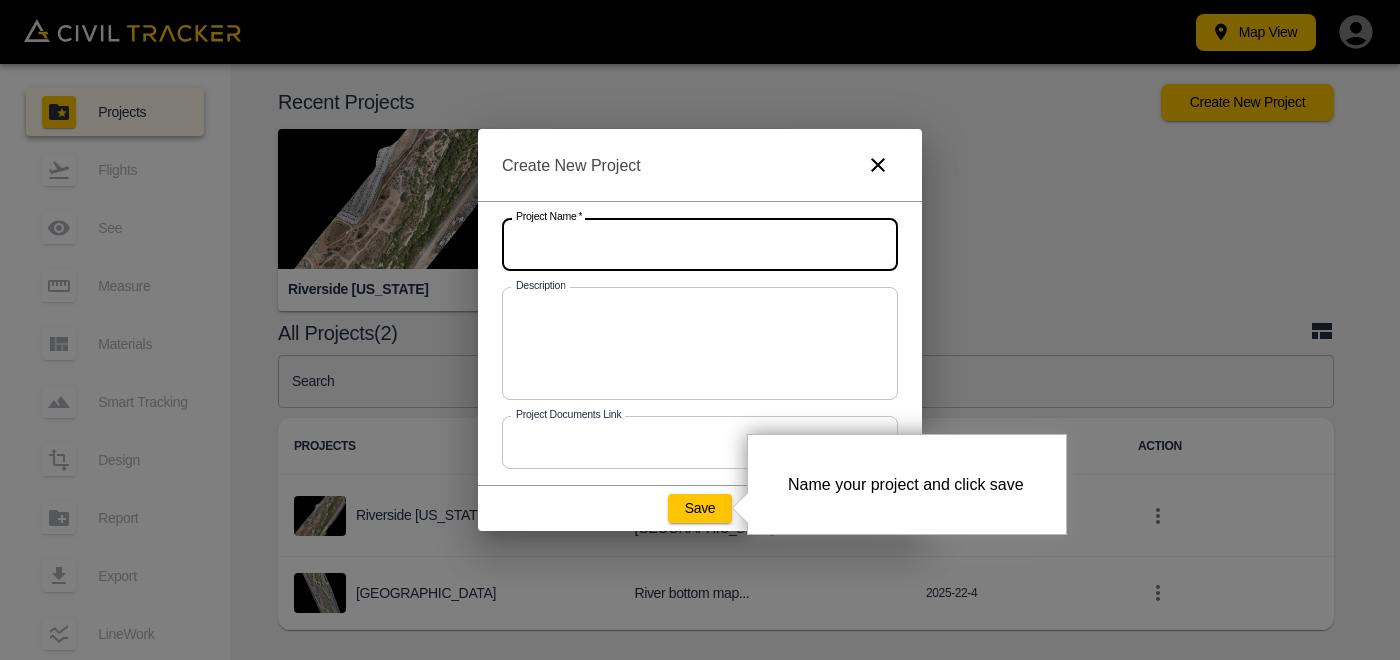 click at bounding box center [700, 244] 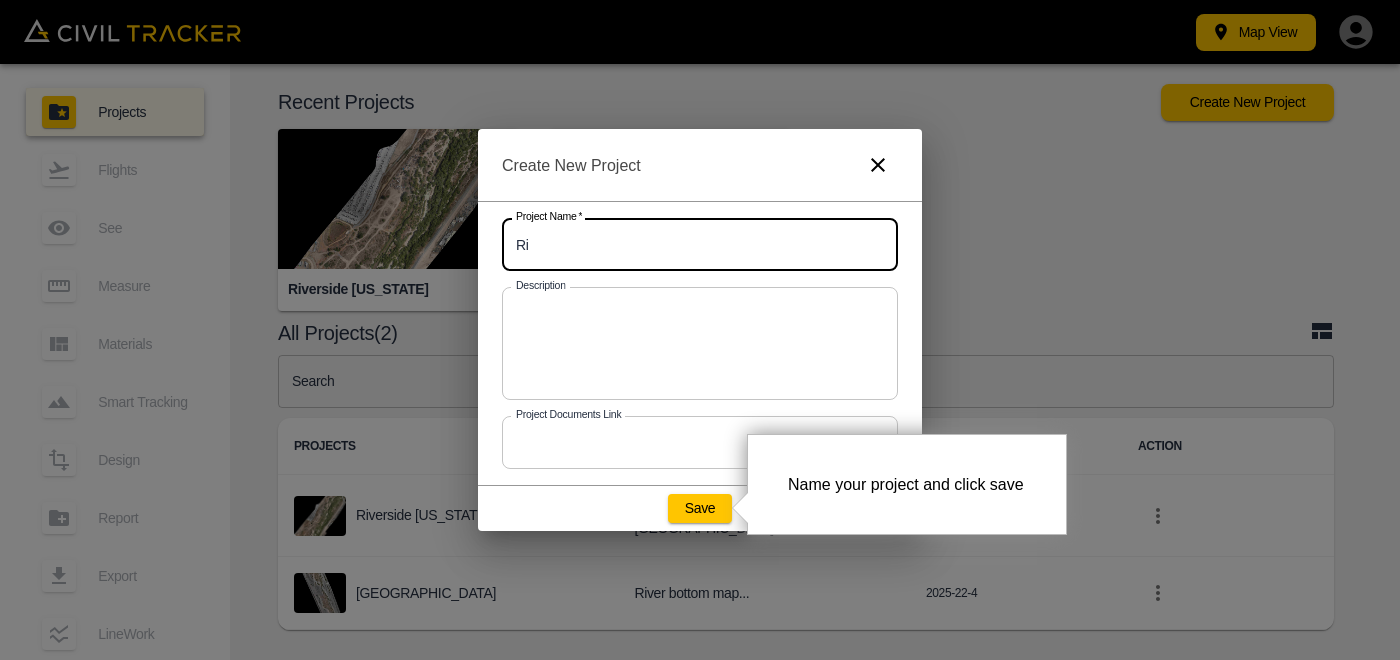 type on "R" 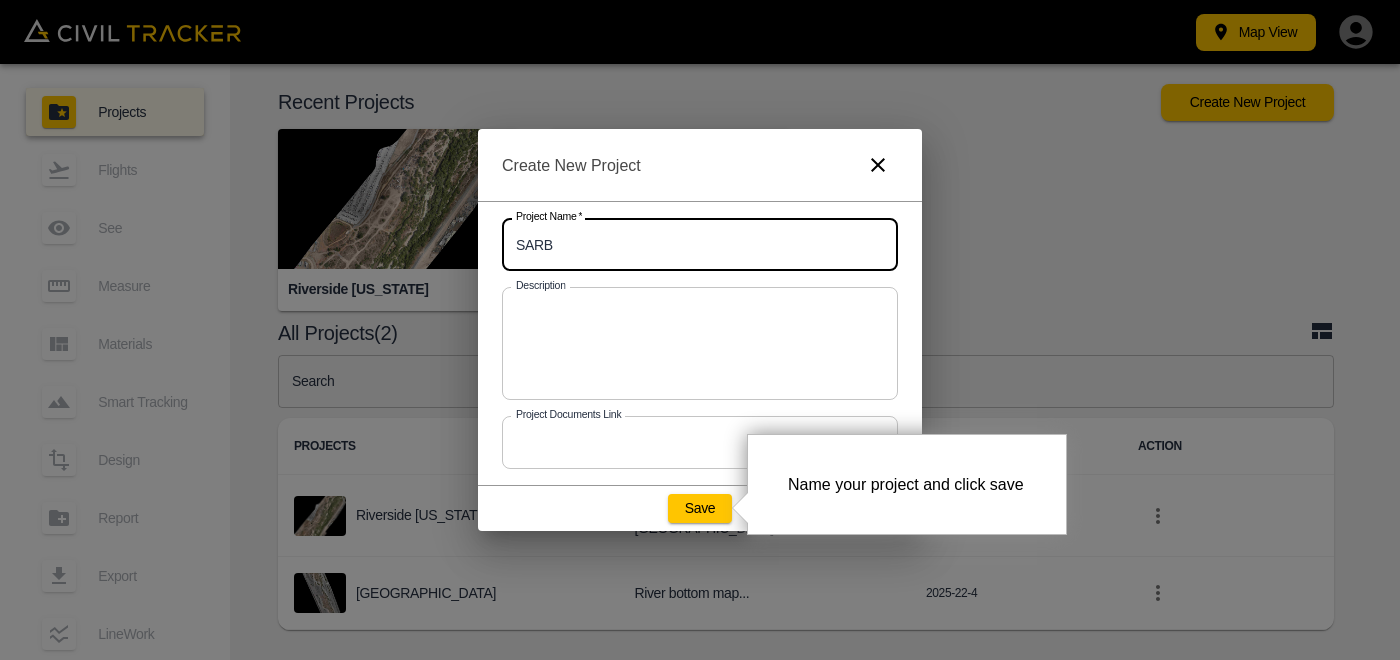 type on "SARB" 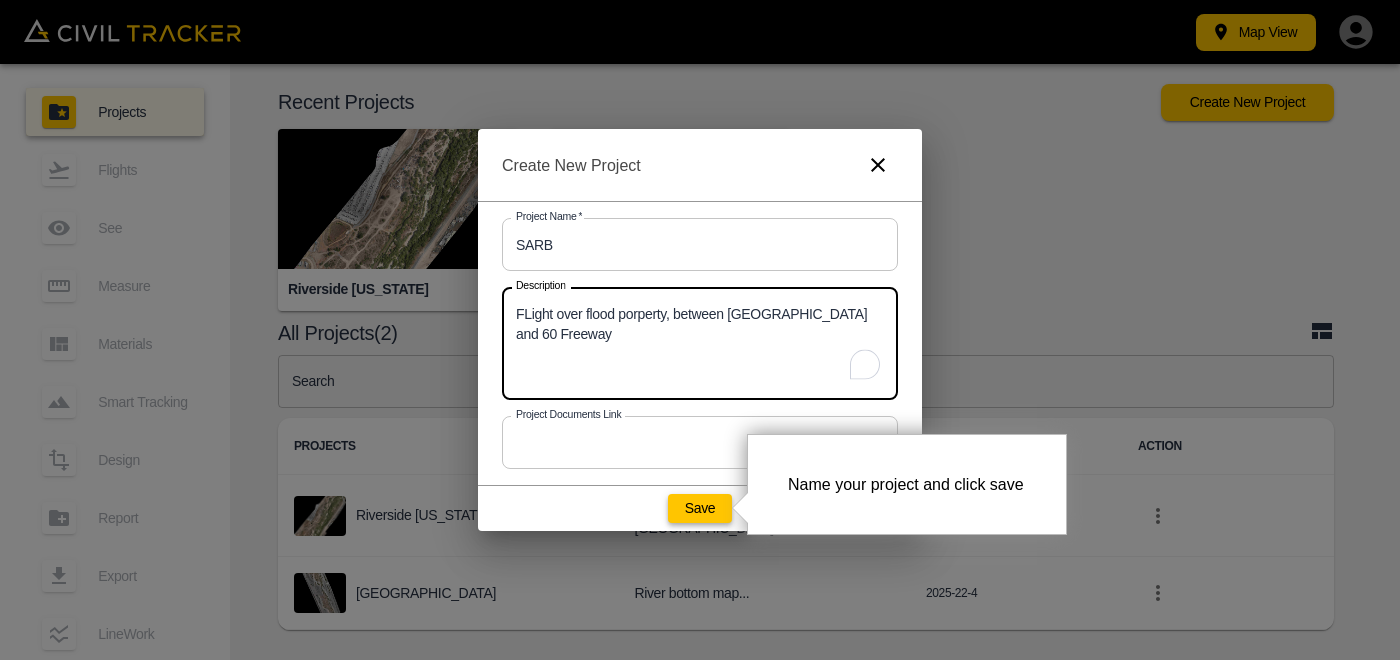 type on "FLight over flood porperty, between [GEOGRAPHIC_DATA] and 60 Freeway" 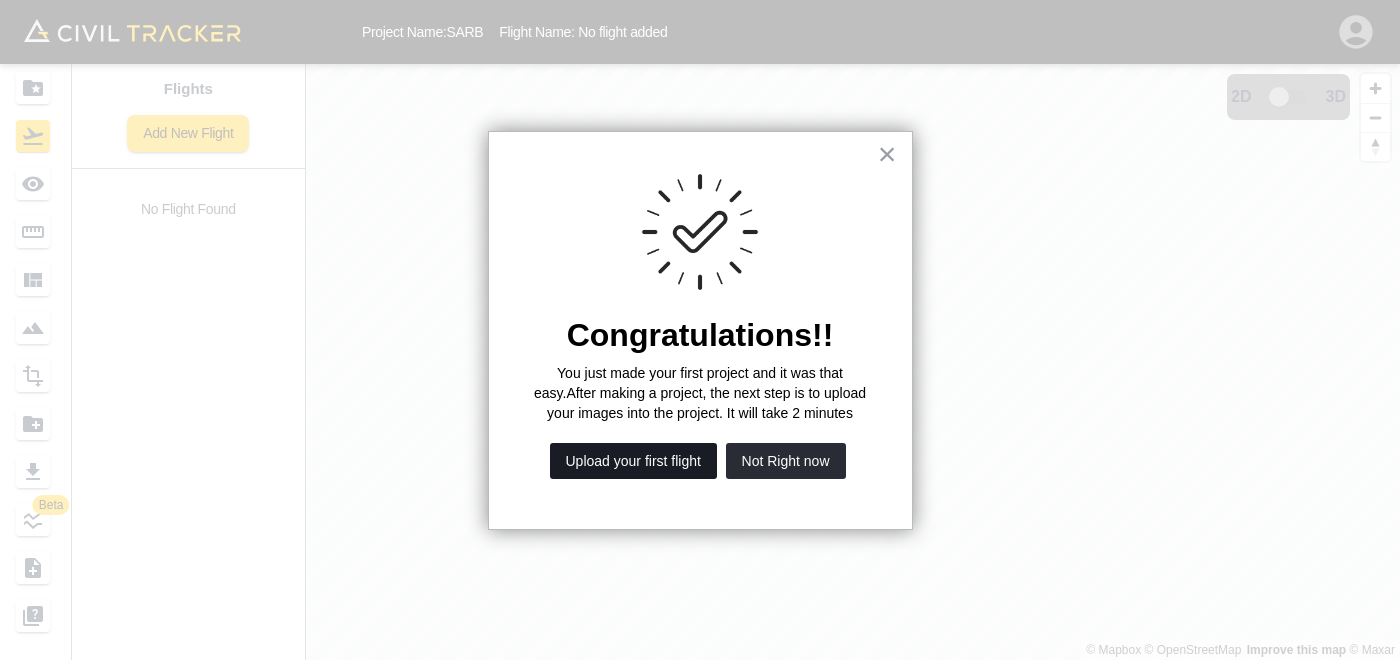click on "Upload your first flight" at bounding box center [633, 461] 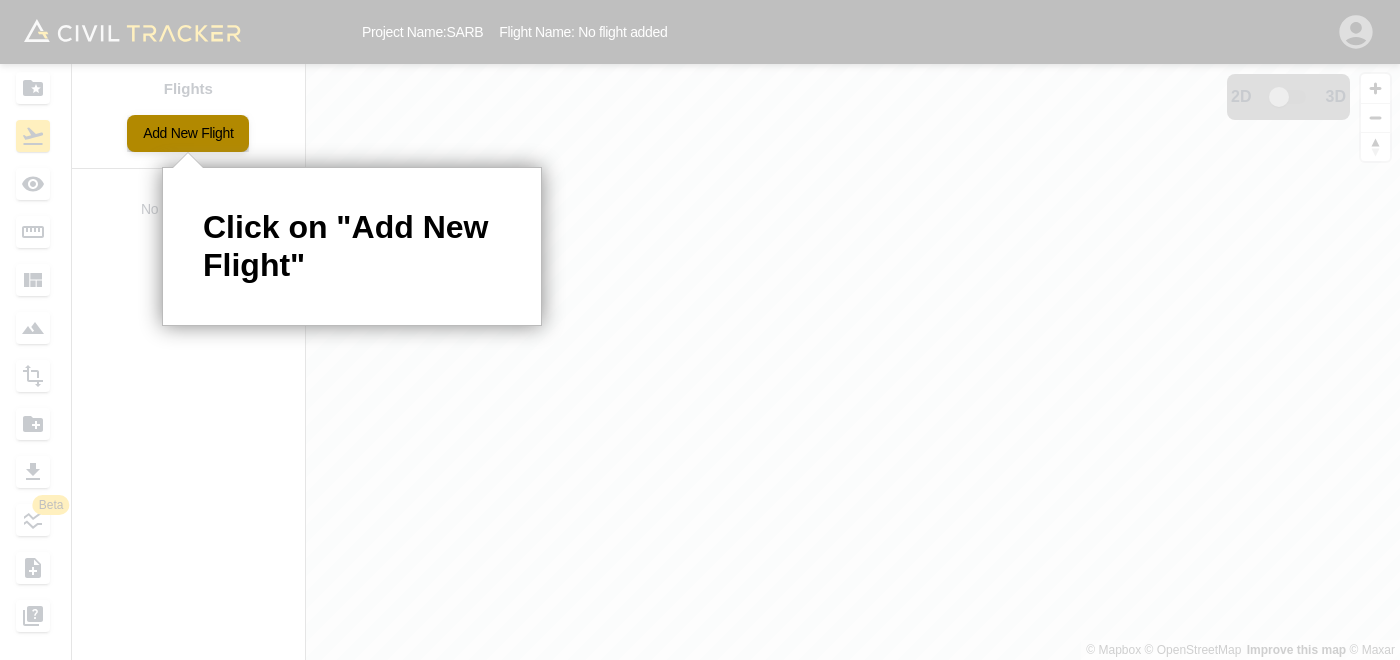 click on "Add New Flight" at bounding box center (188, 133) 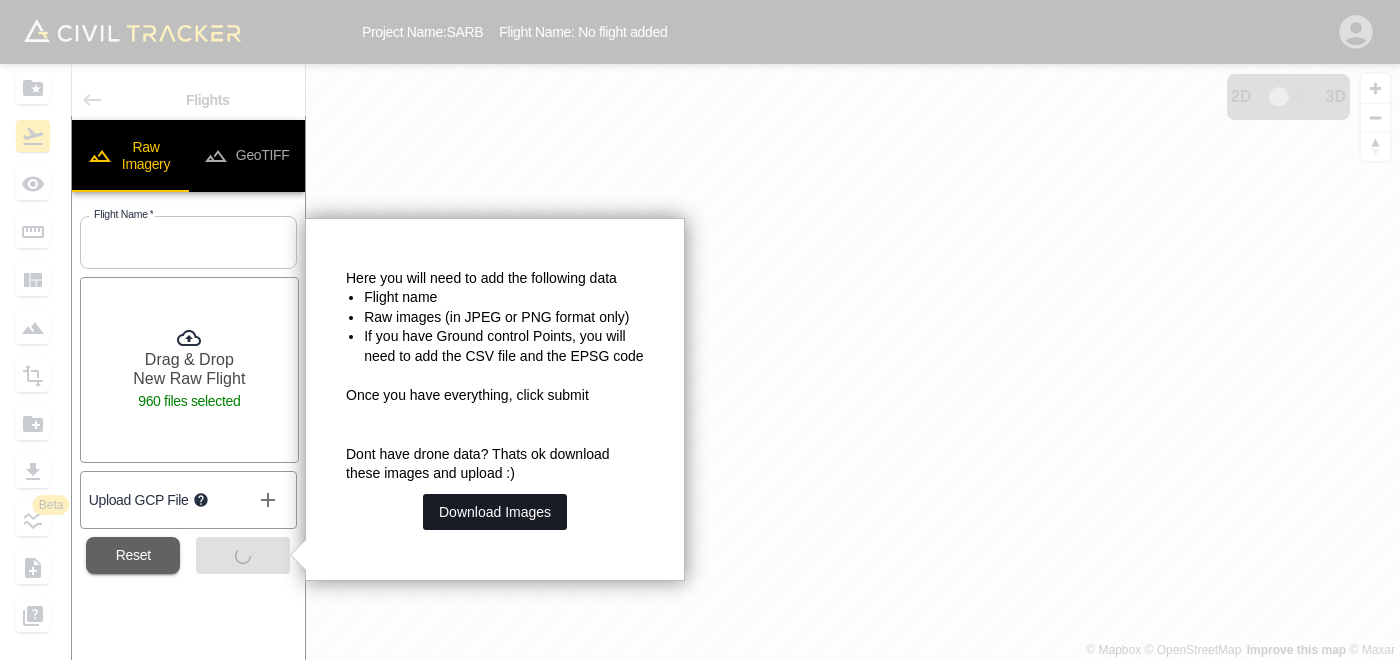click on "Download Images" at bounding box center (495, 512) 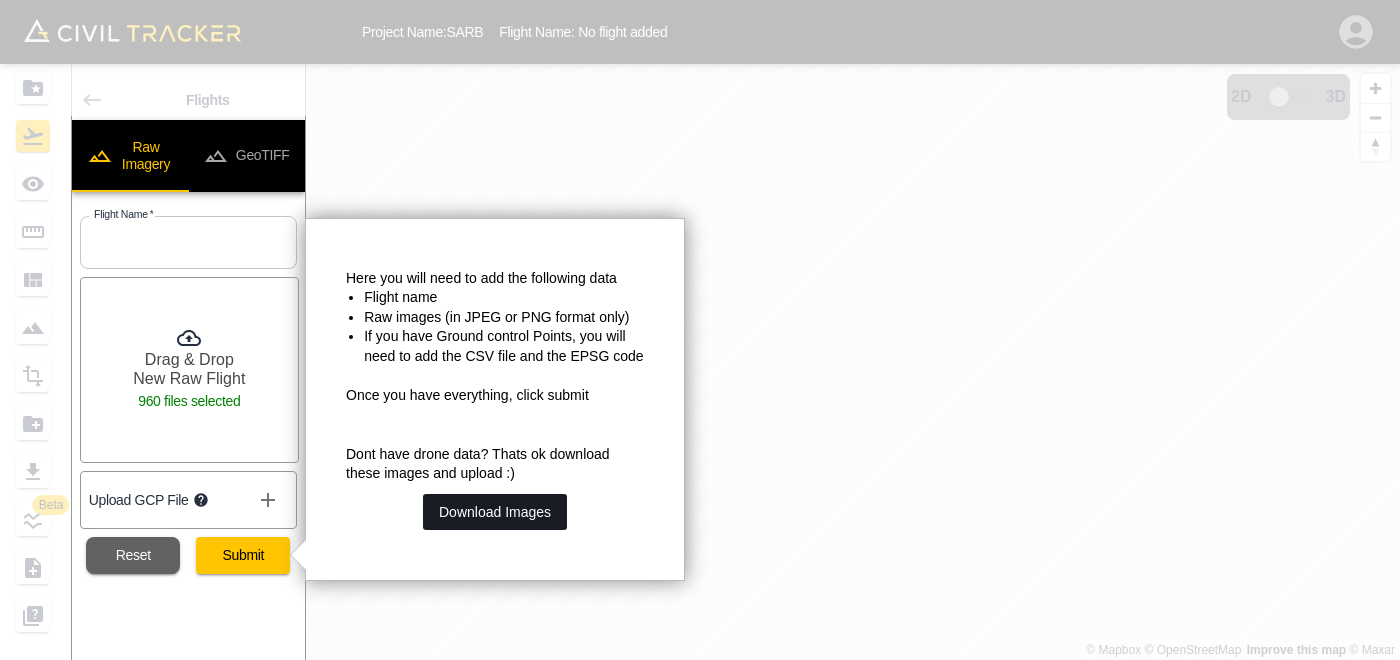 click on "Download Images" at bounding box center [495, 512] 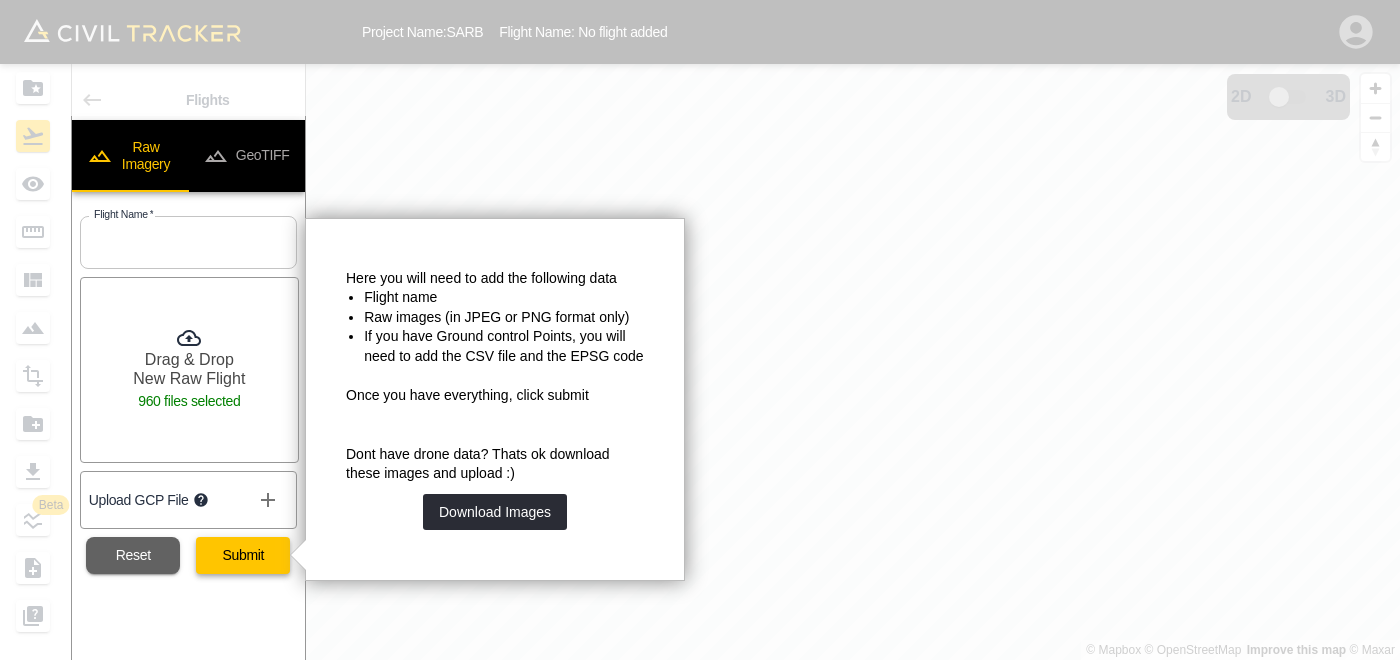 click on "Submit" at bounding box center [243, 555] 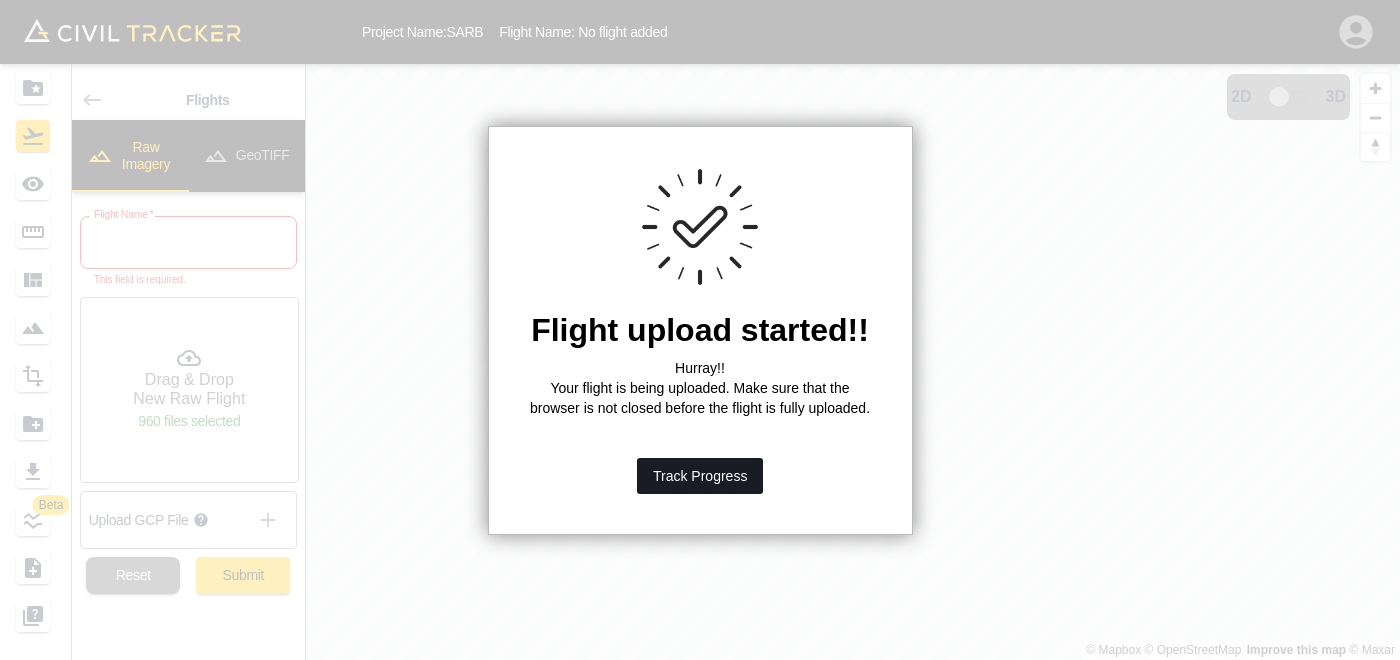 click on "Track Progress" at bounding box center [700, 476] 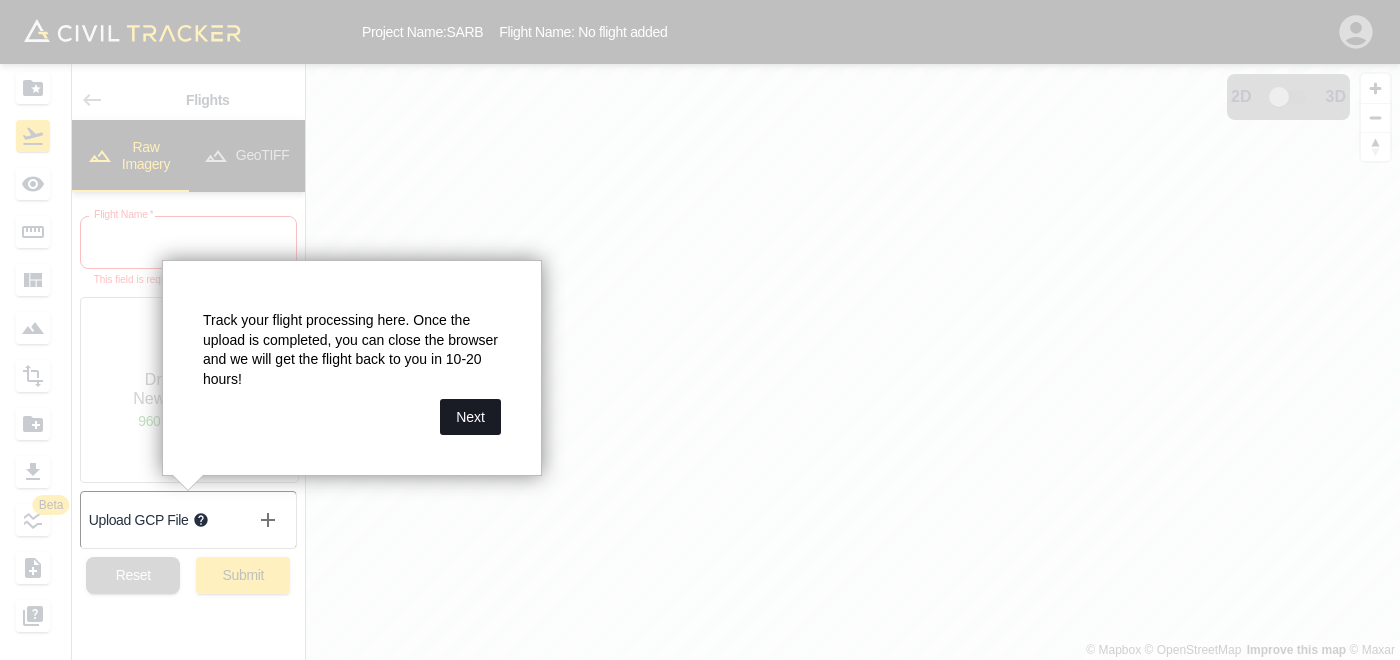 click on "Next" at bounding box center [470, 417] 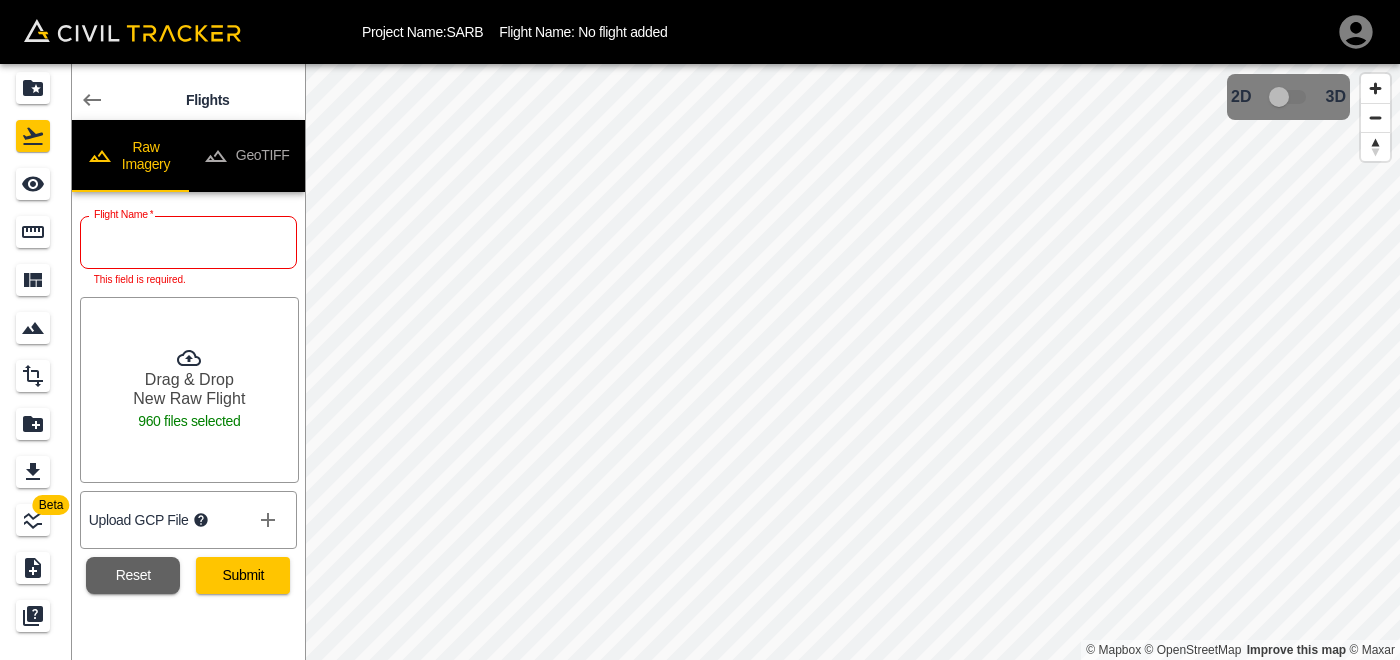 click at bounding box center [188, 242] 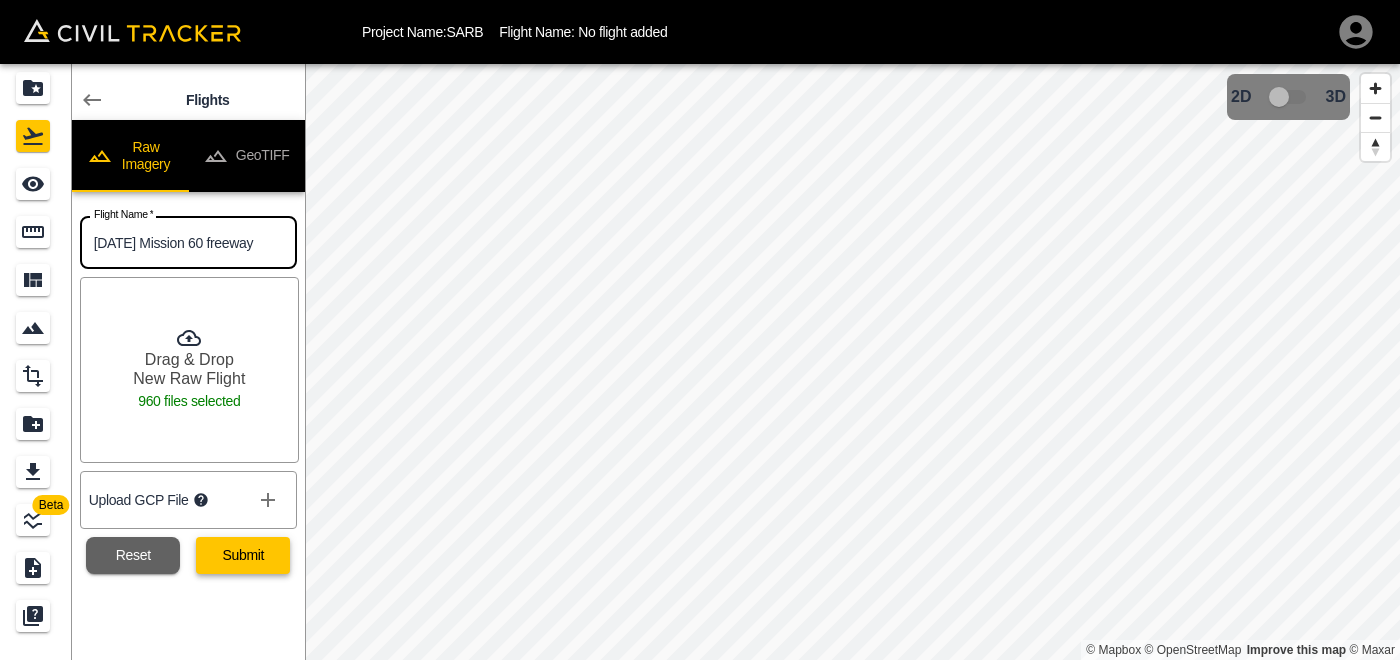 type on "[DATE] Mission 60 freeway" 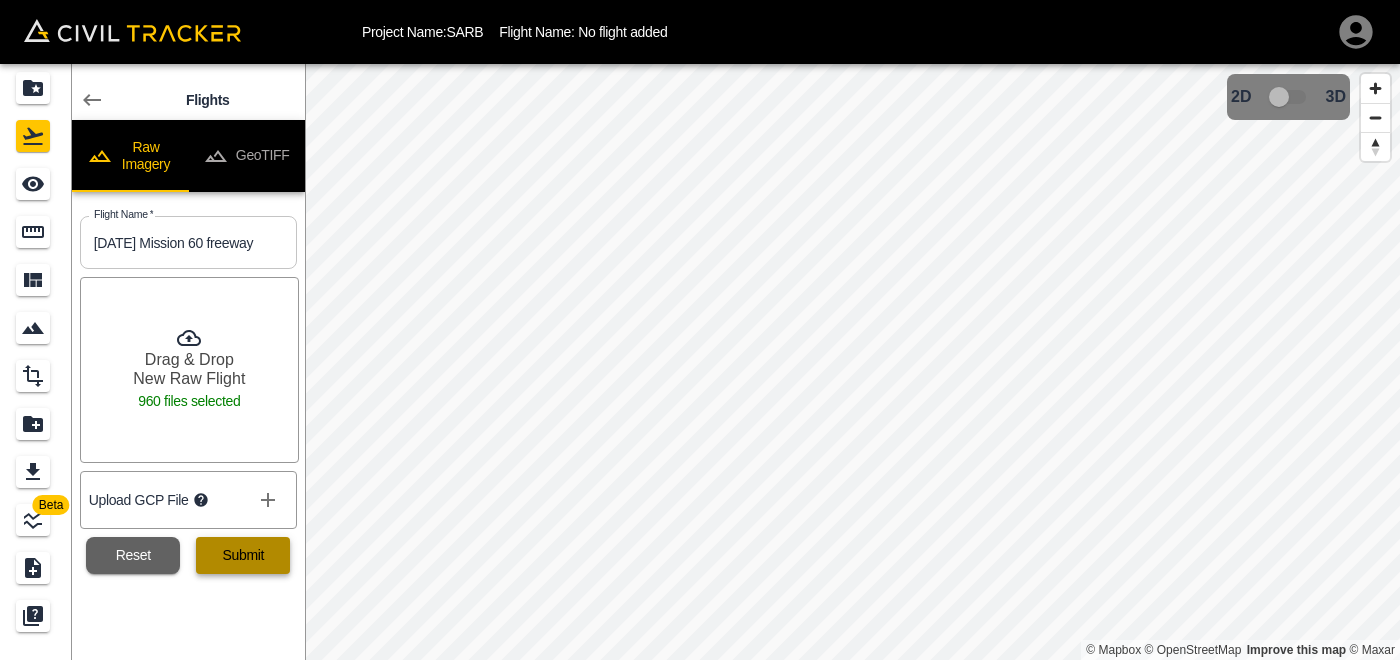 click on "Submit" at bounding box center (243, 555) 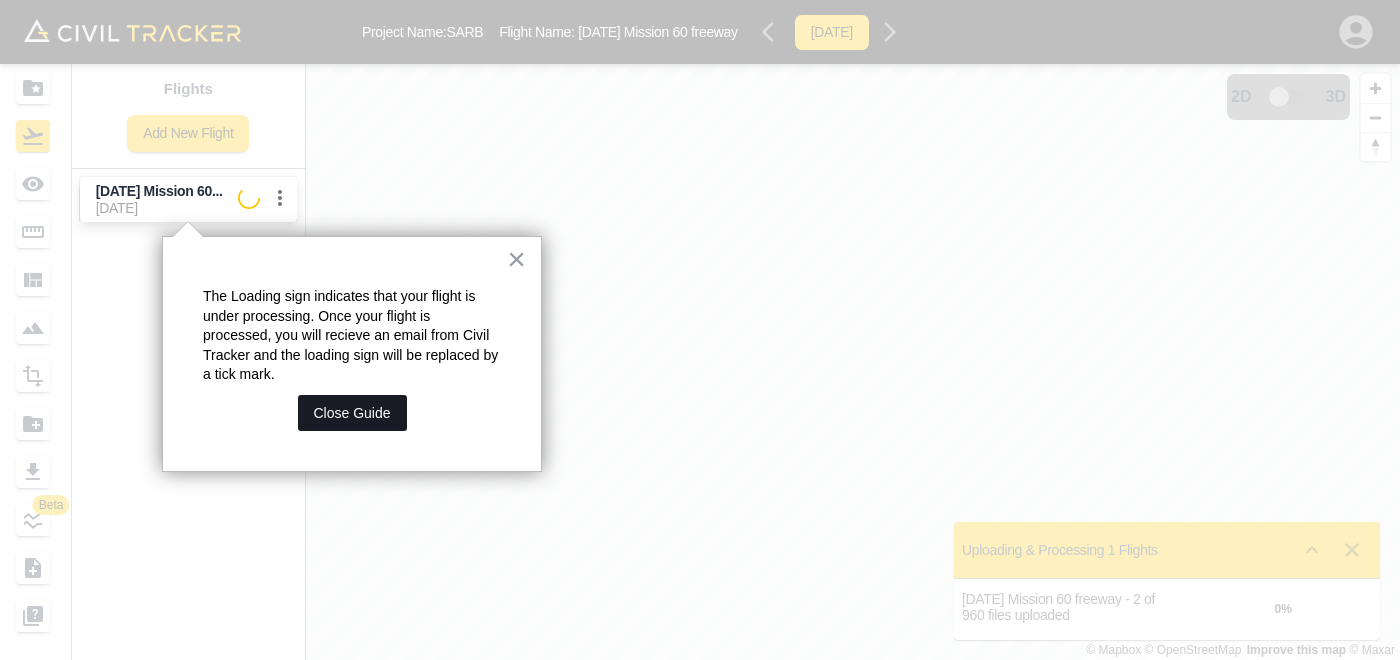 click on "Close Guide" at bounding box center (352, 413) 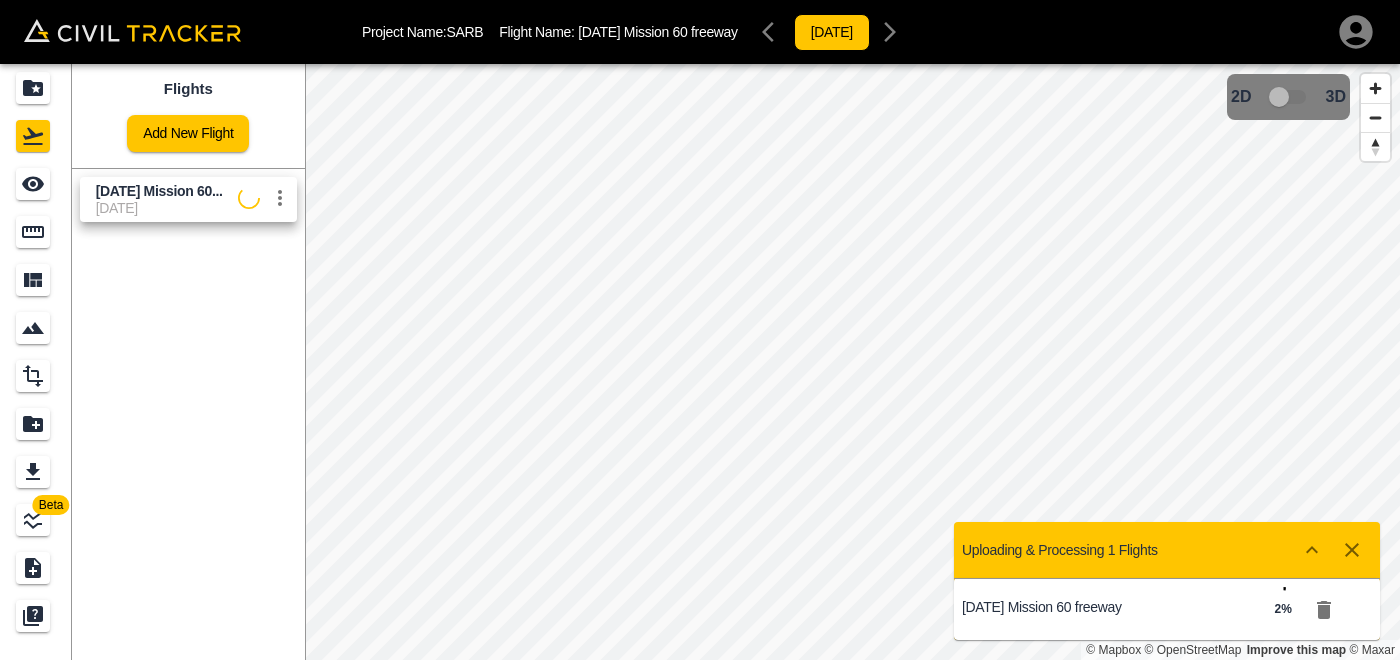 click 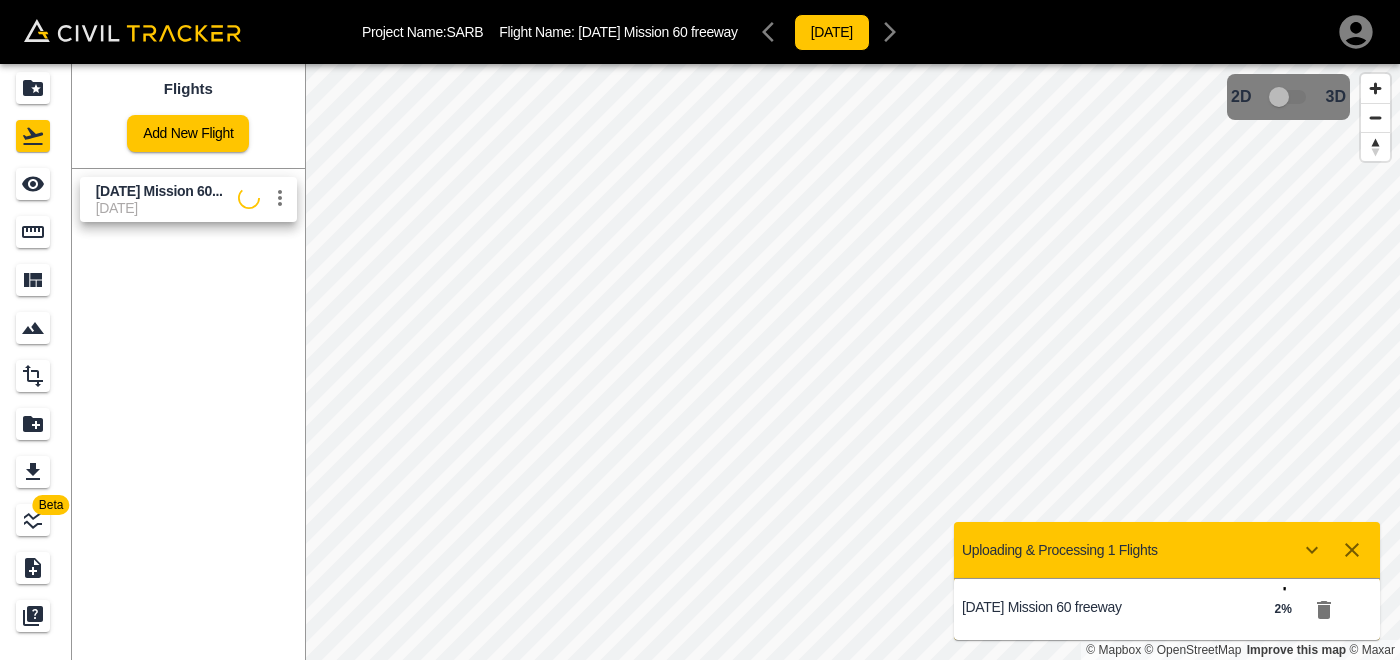 click 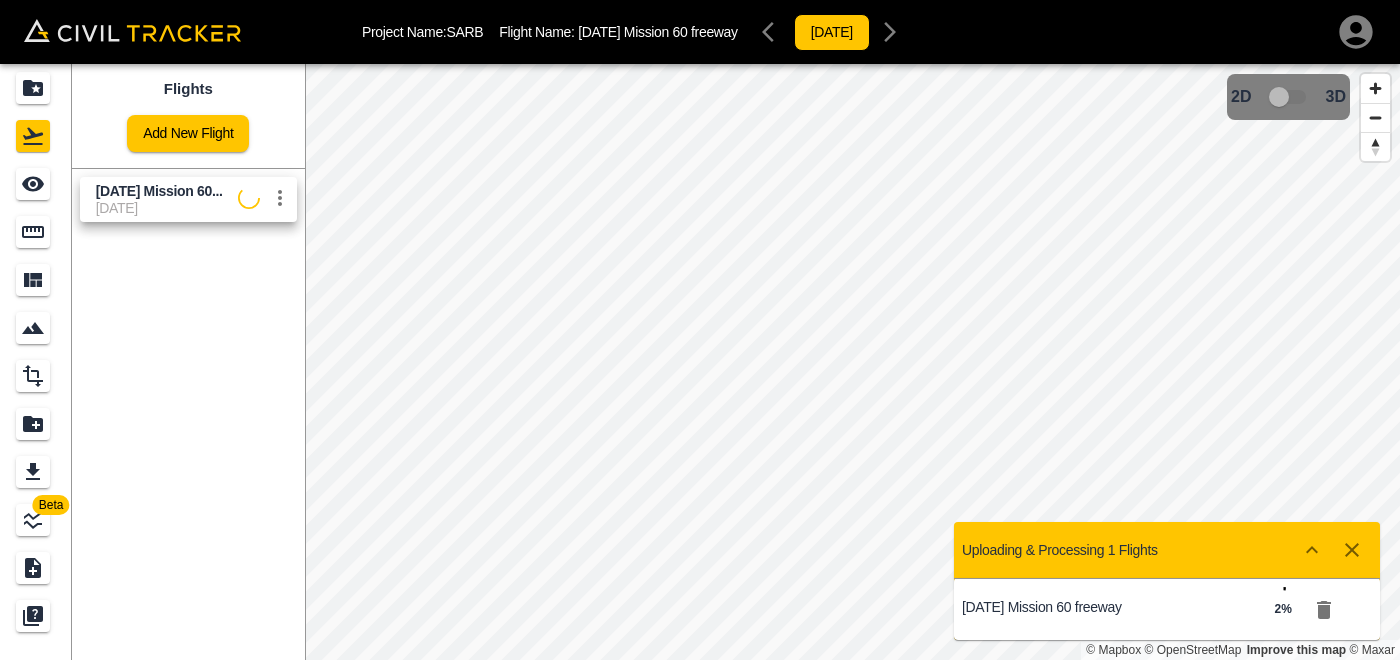 click on "[DATE]" at bounding box center [167, 208] 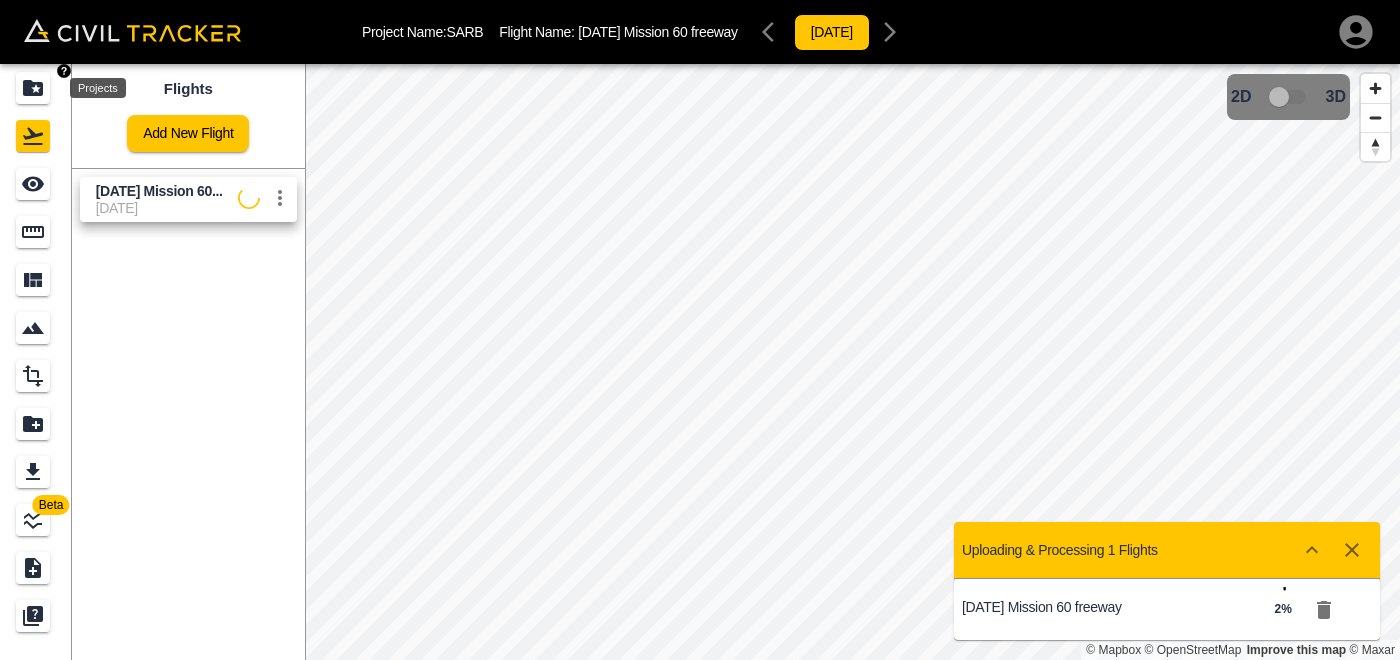 click 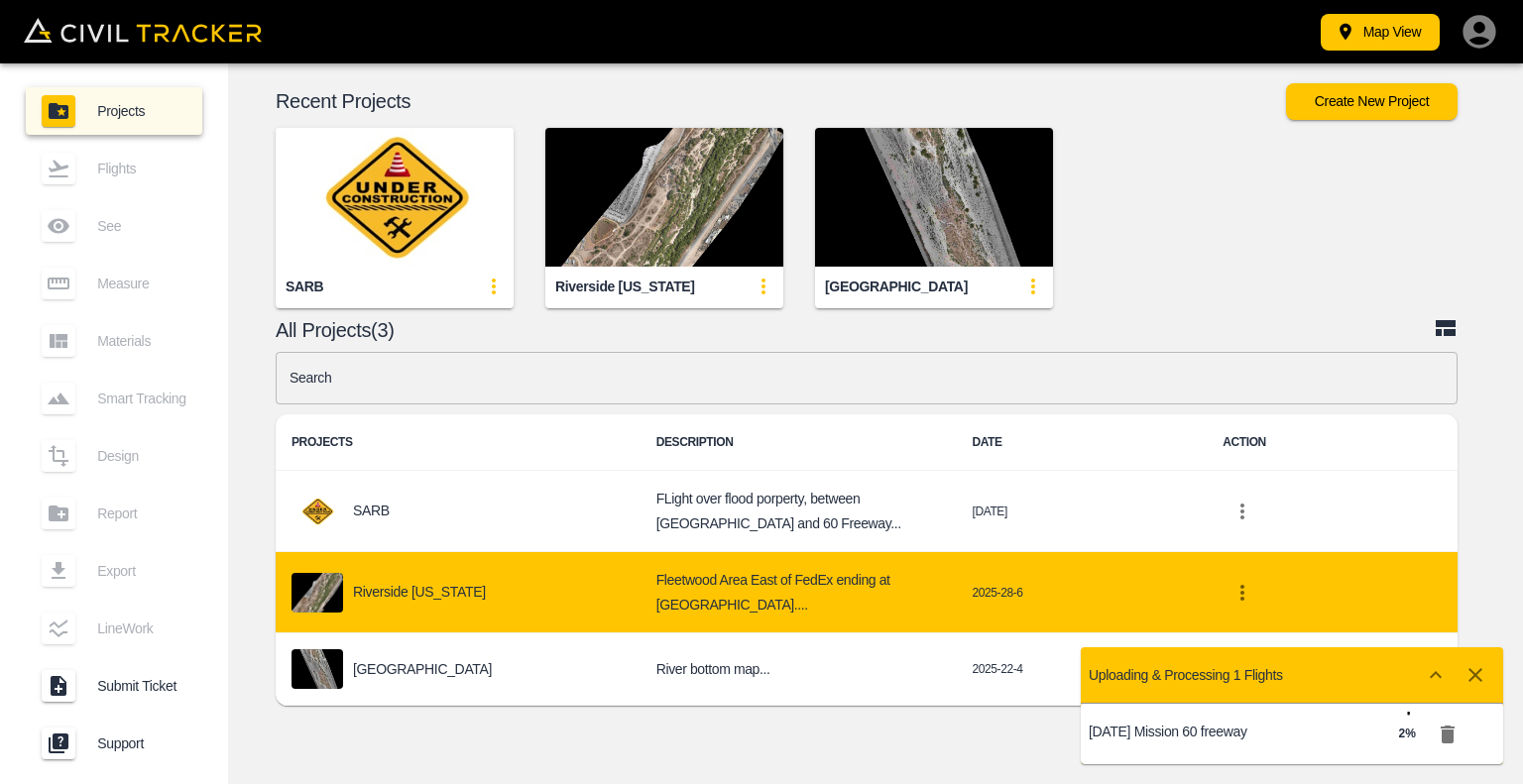 click on "Riverside [US_STATE]" at bounding box center [458, 593] 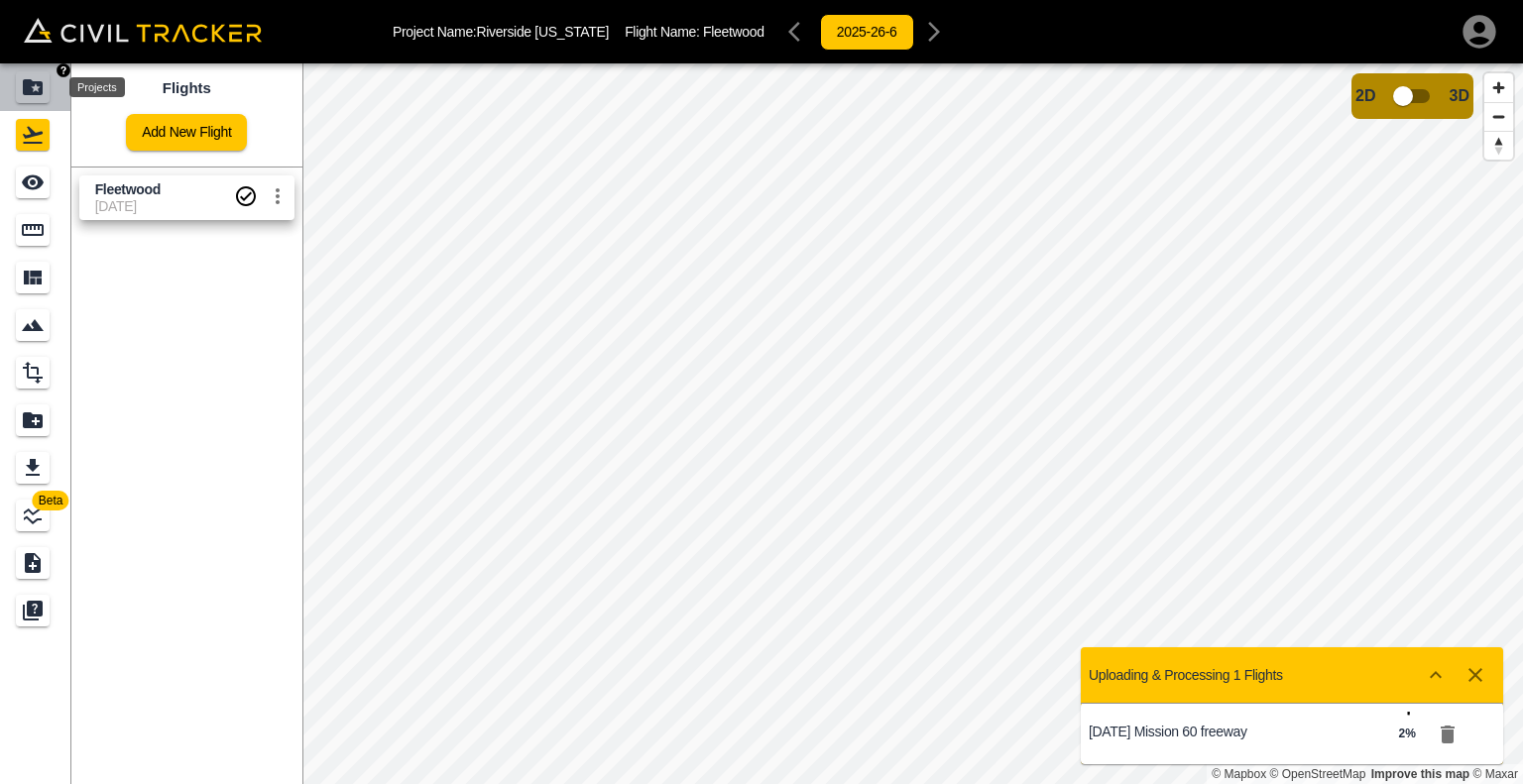 click at bounding box center [33, 87] 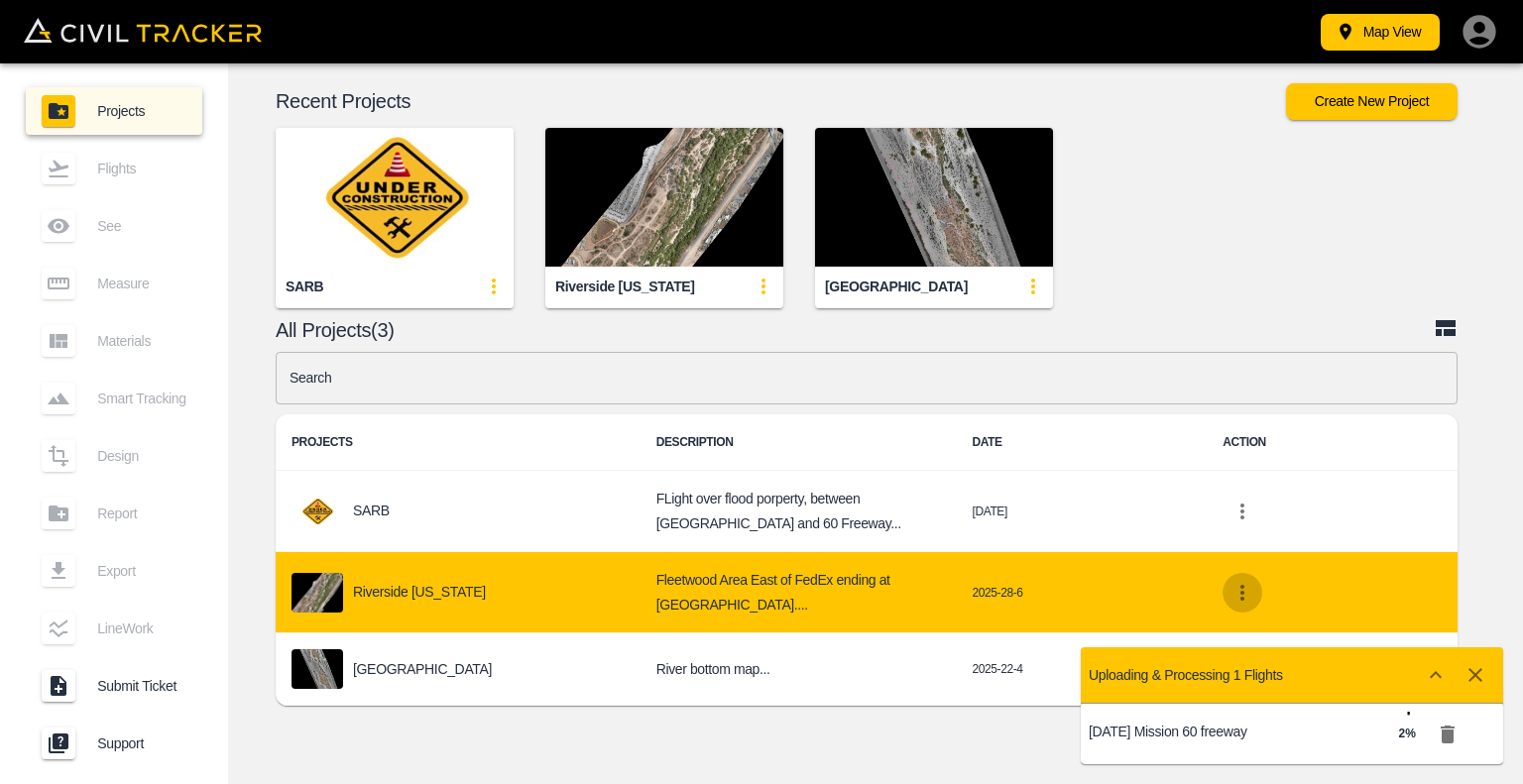 click 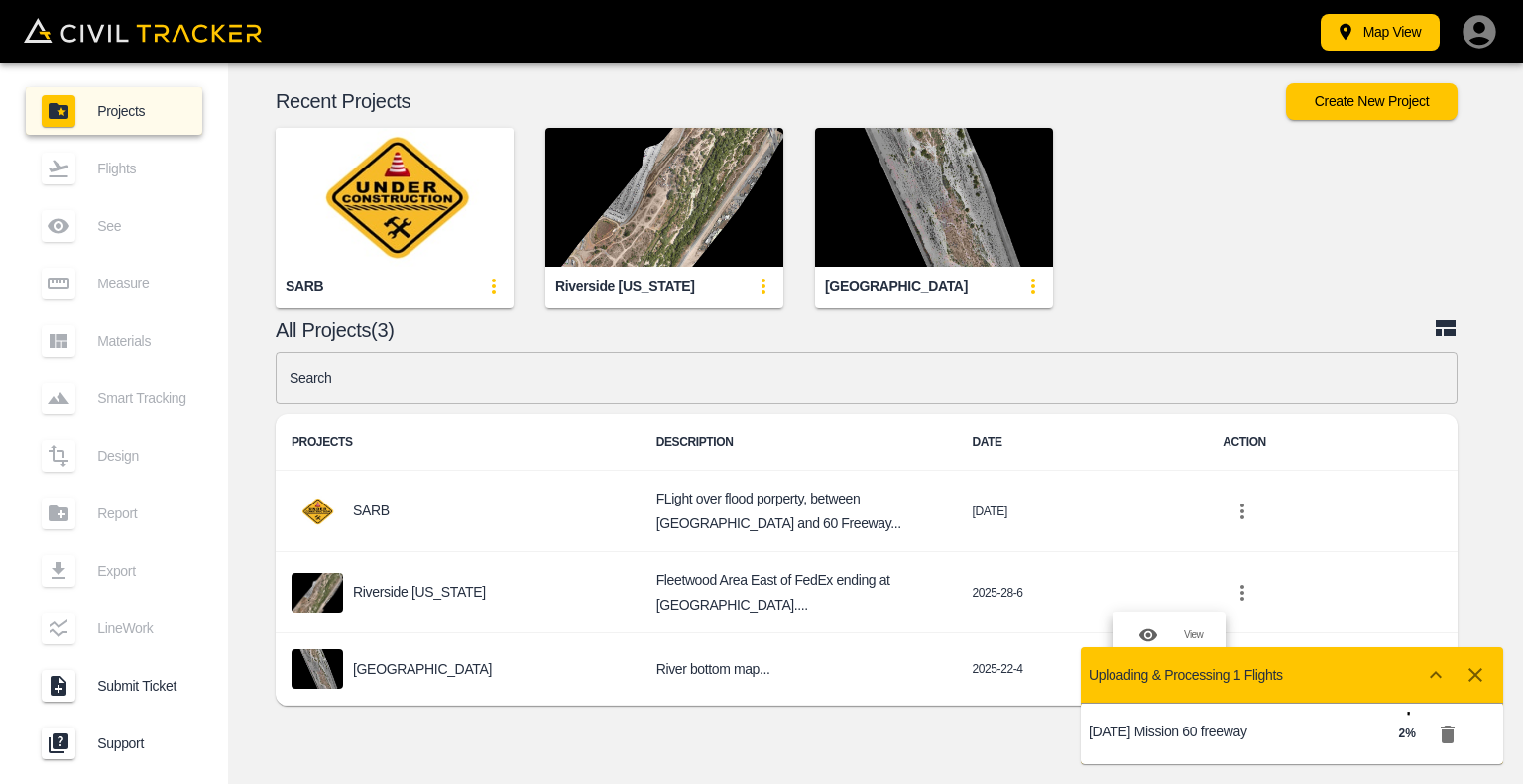 click at bounding box center [762, 392] 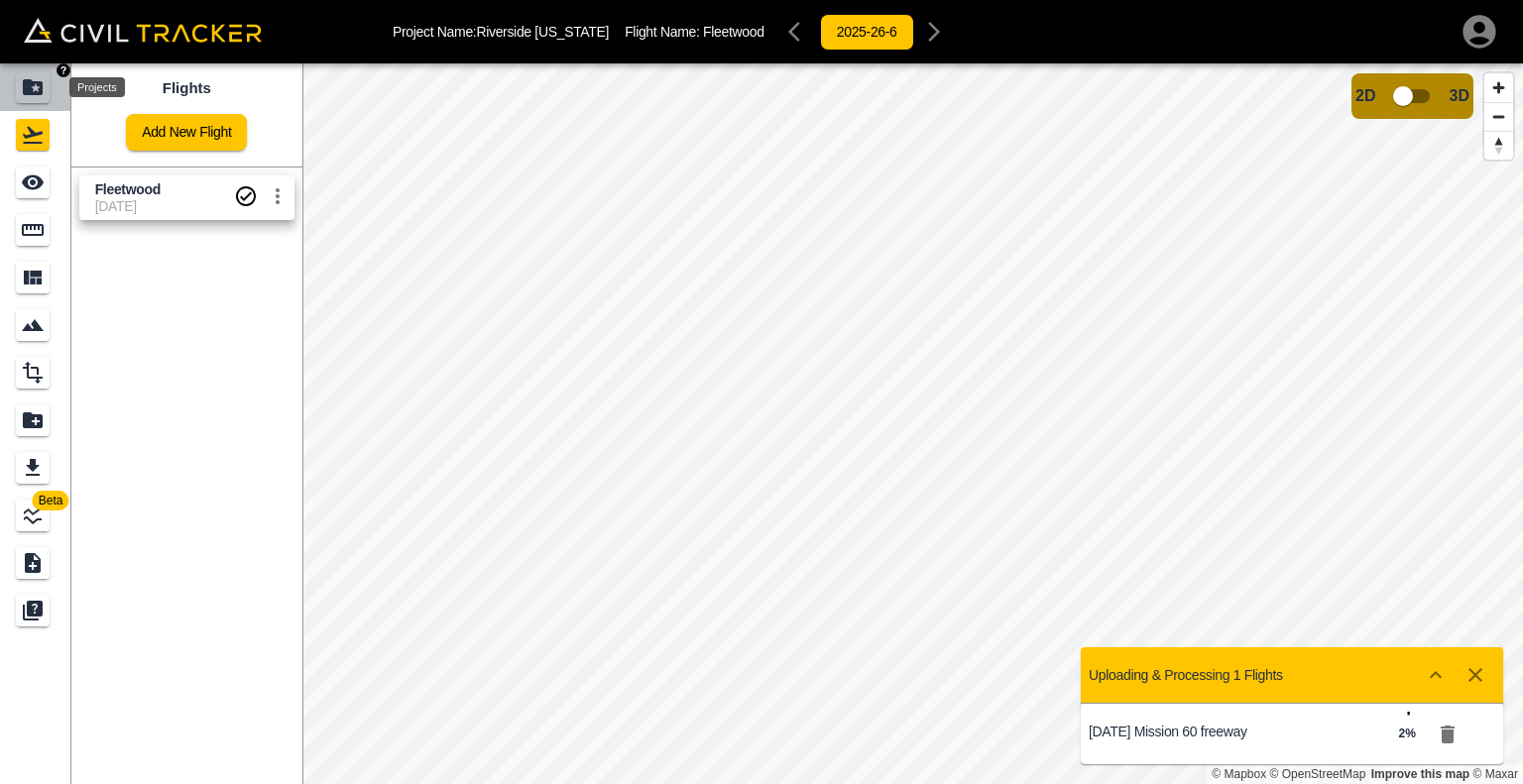 click 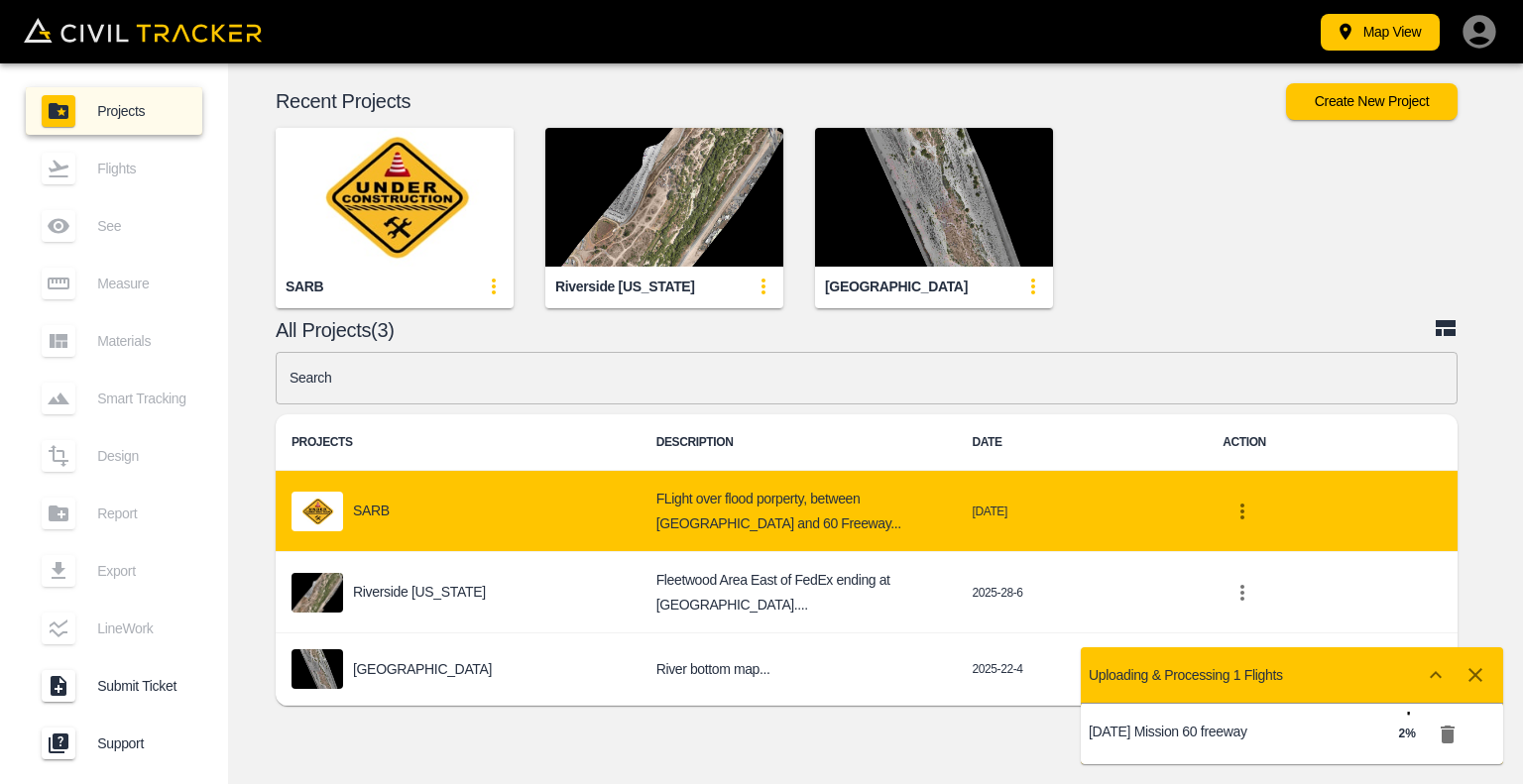 click 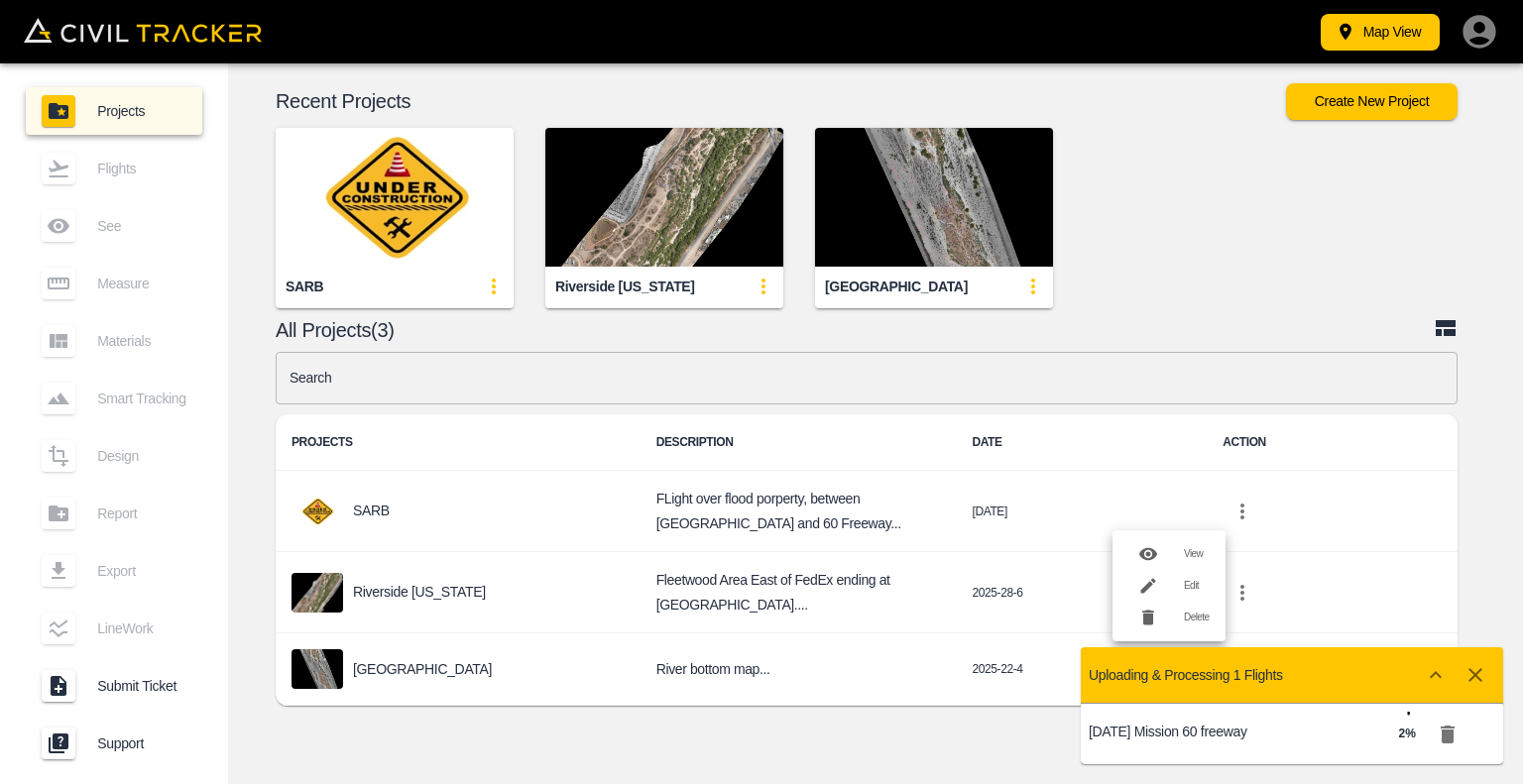 click at bounding box center (762, 392) 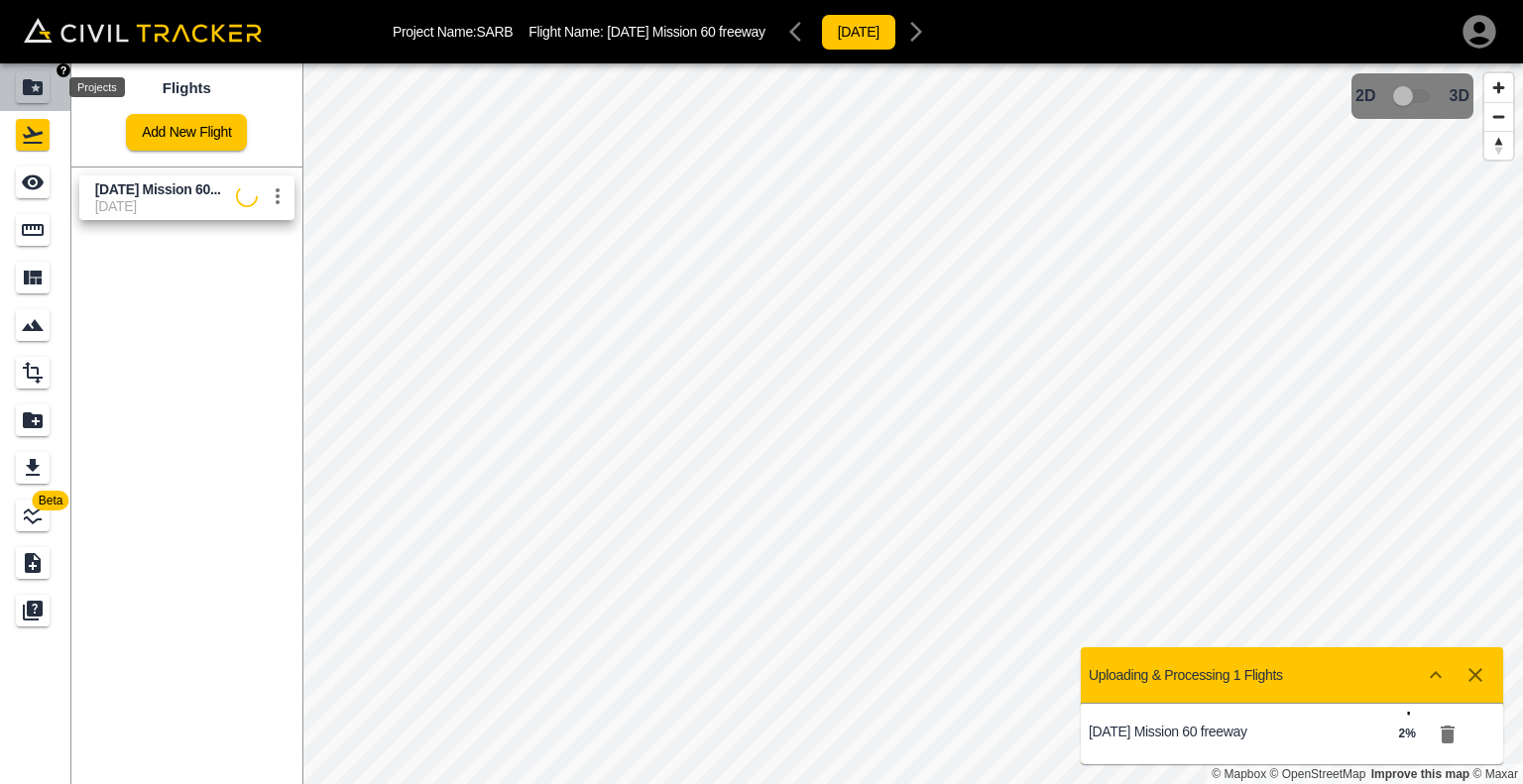 click 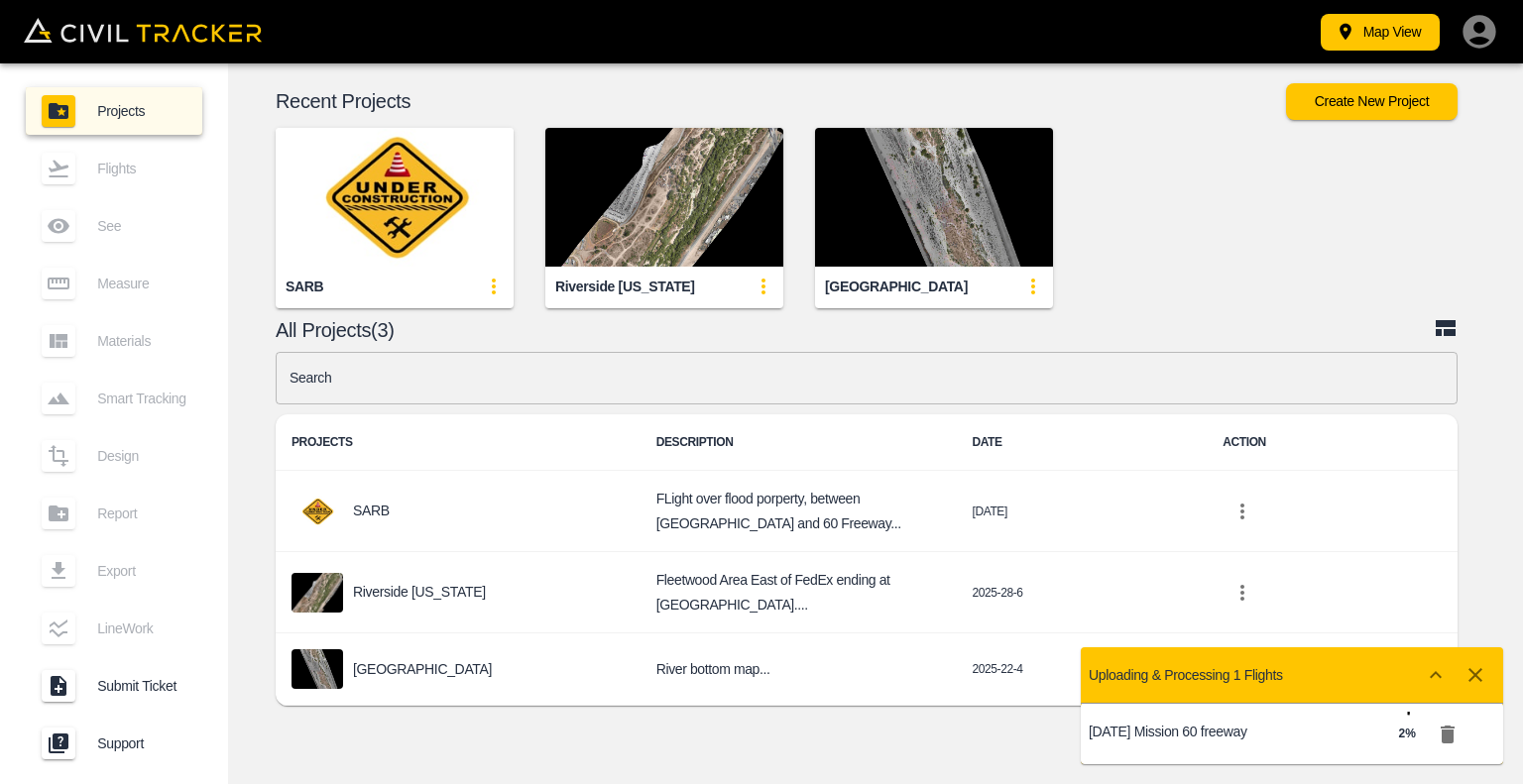 click on "[DATE] Mission 60 freeway" at bounding box center [1190, 731] 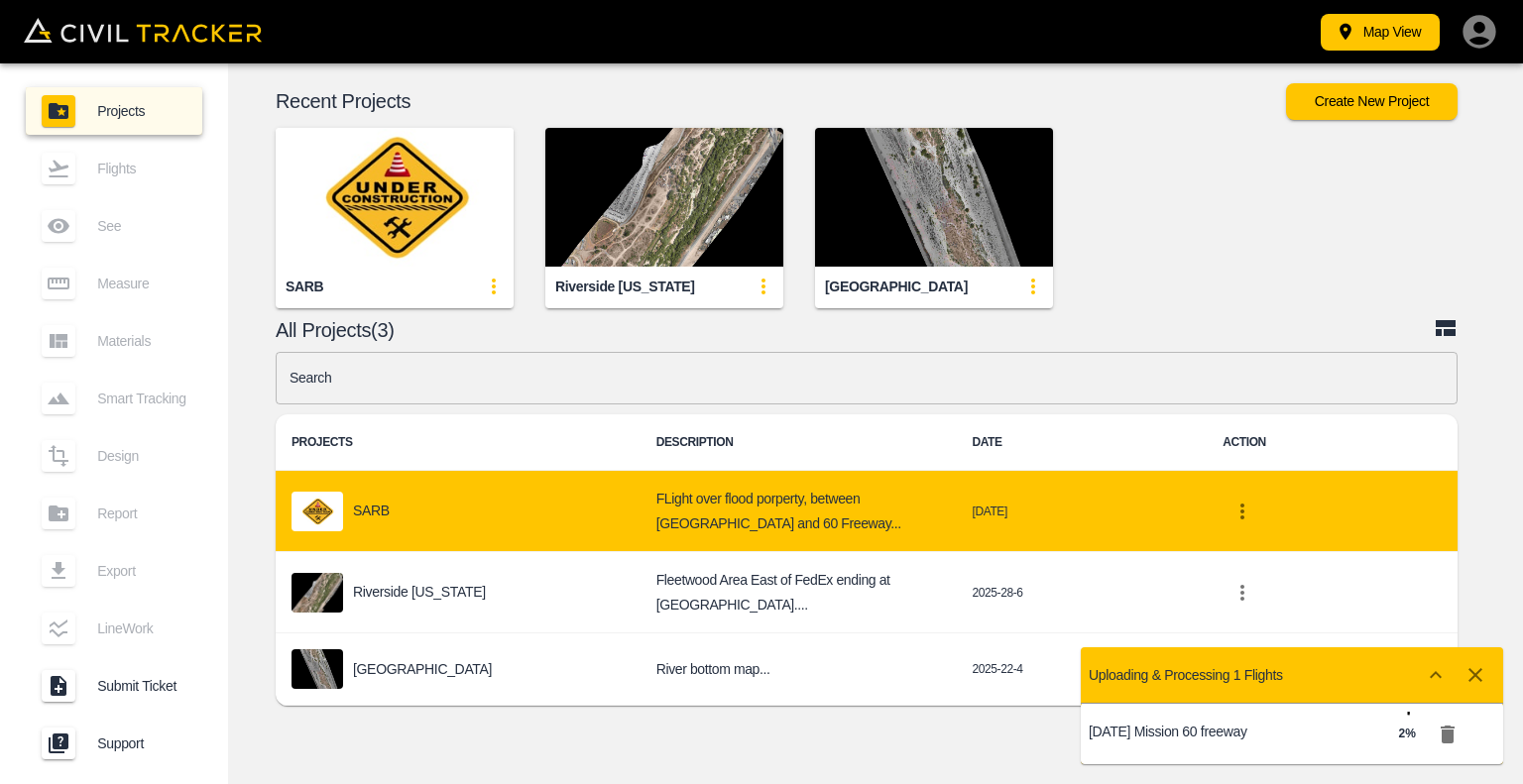 click on "SARB" at bounding box center (458, 511) 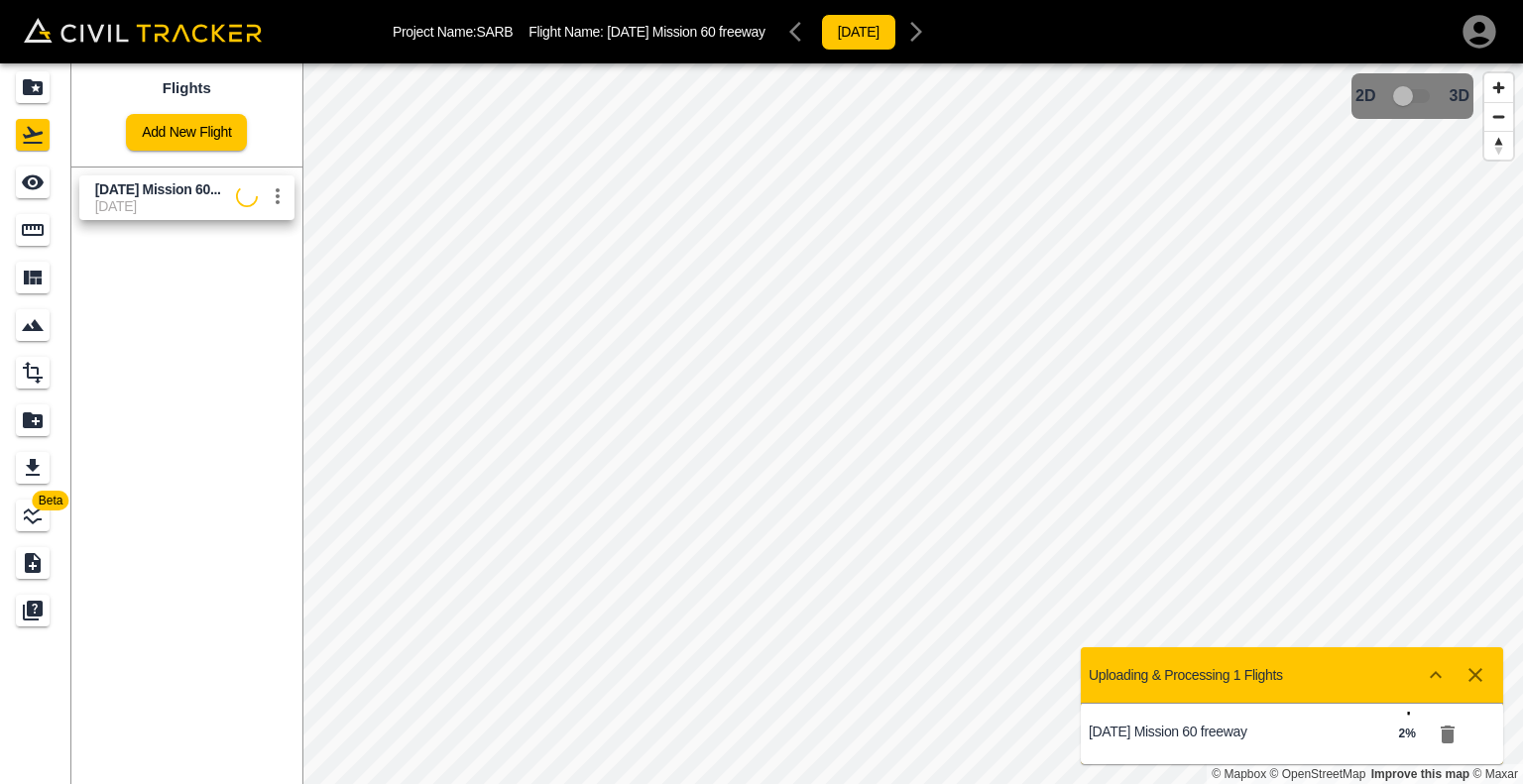 click 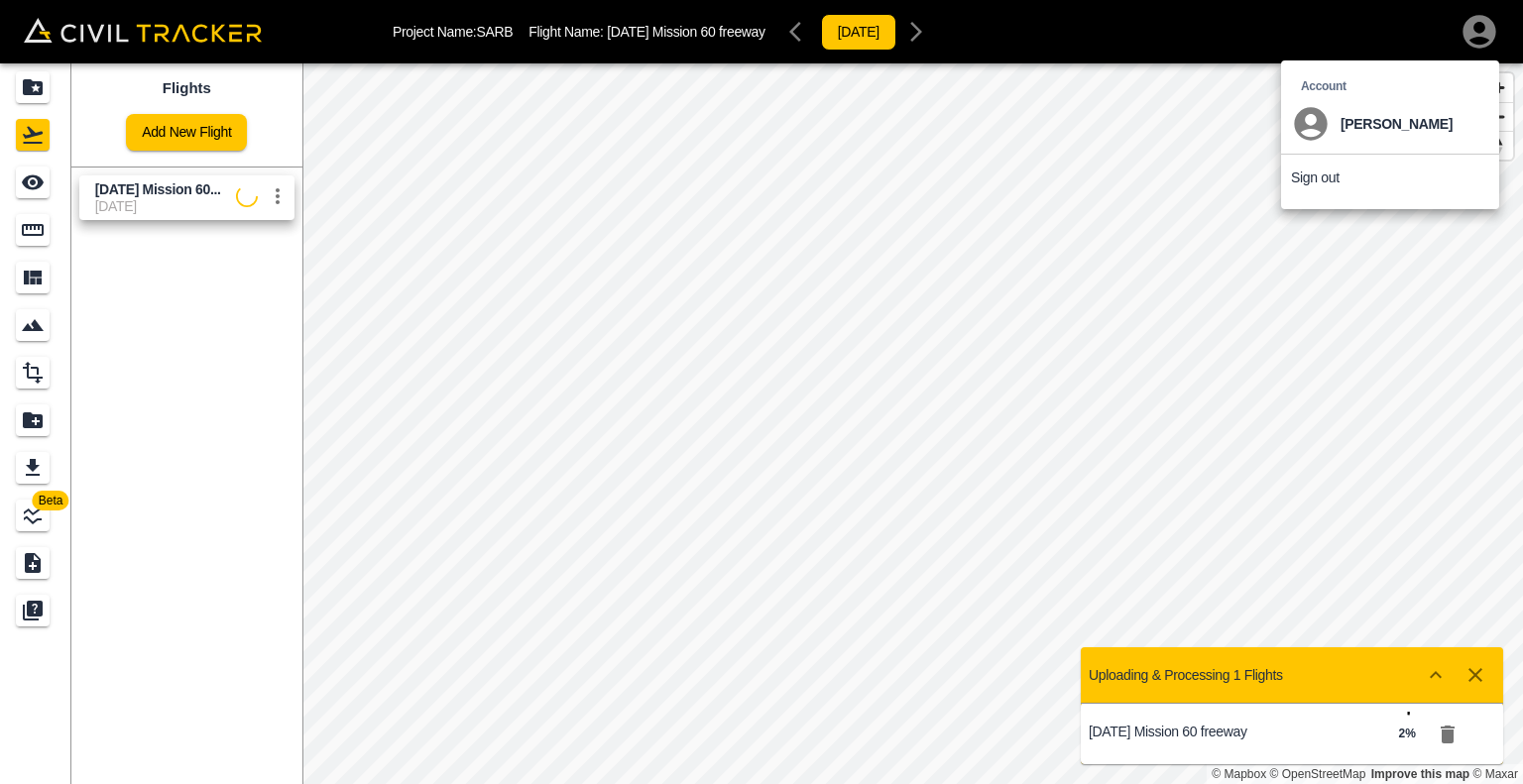 click 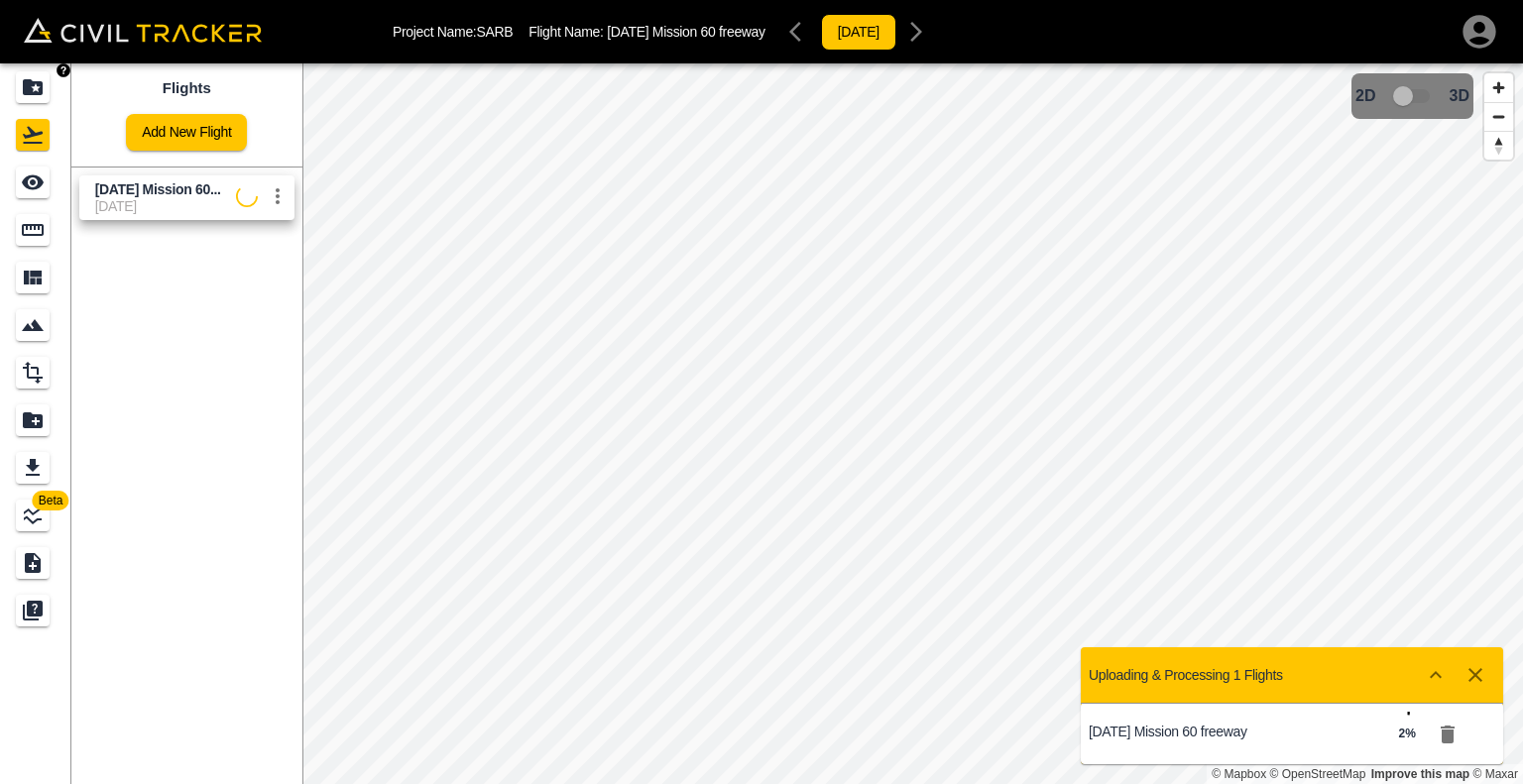click 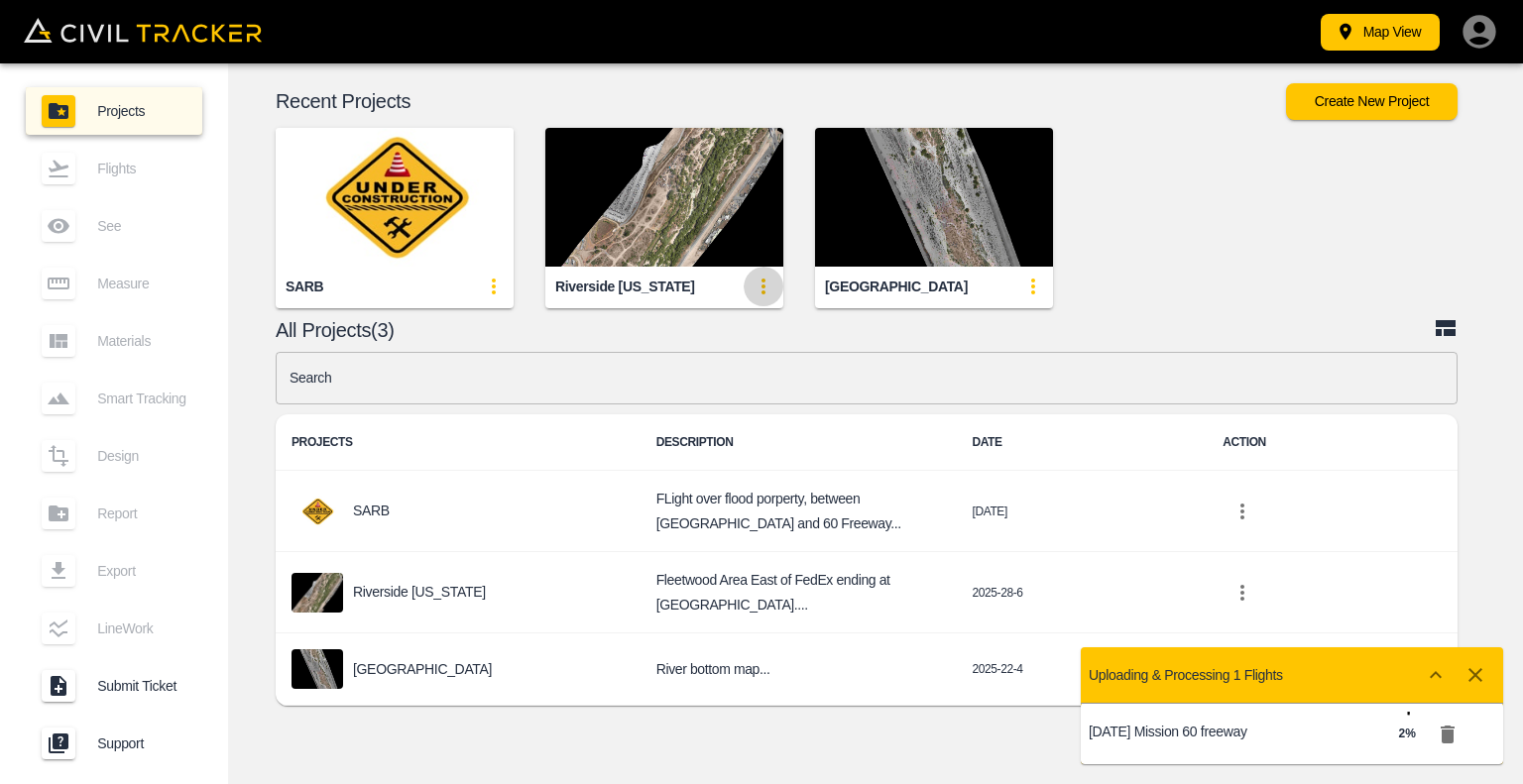 click 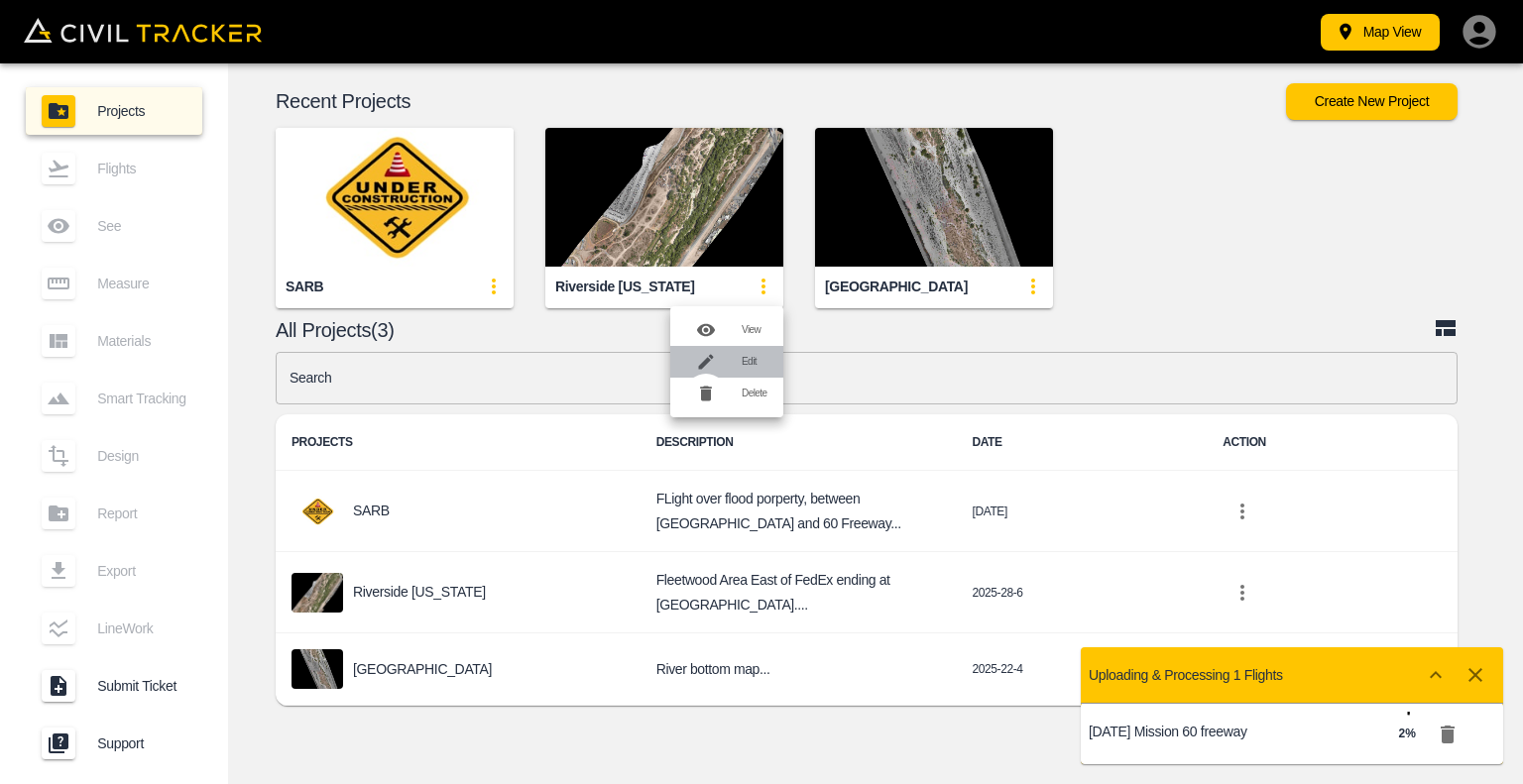 click on "Edit" at bounding box center (727, 362) 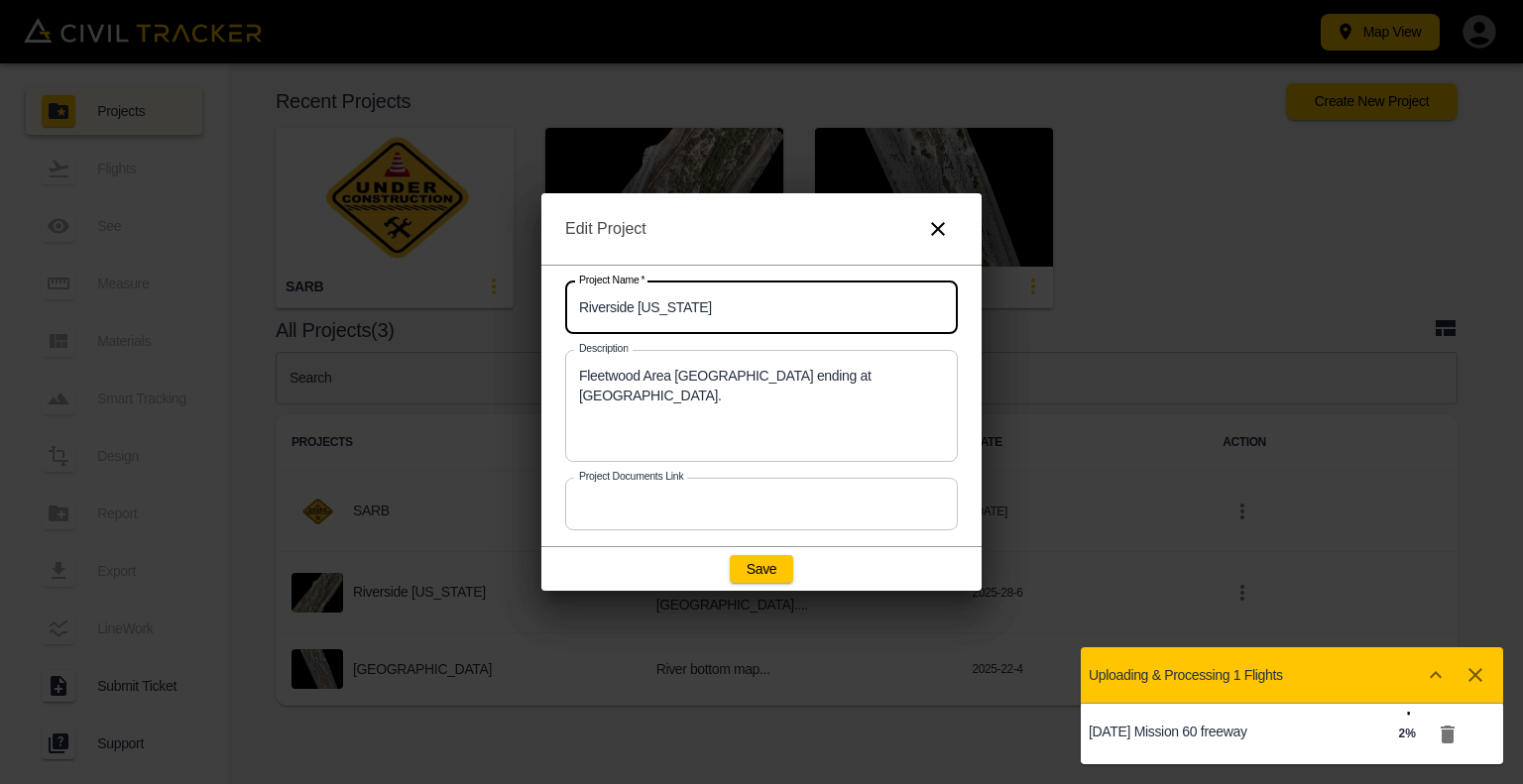 click on "Riverside [US_STATE]" at bounding box center [762, 307] 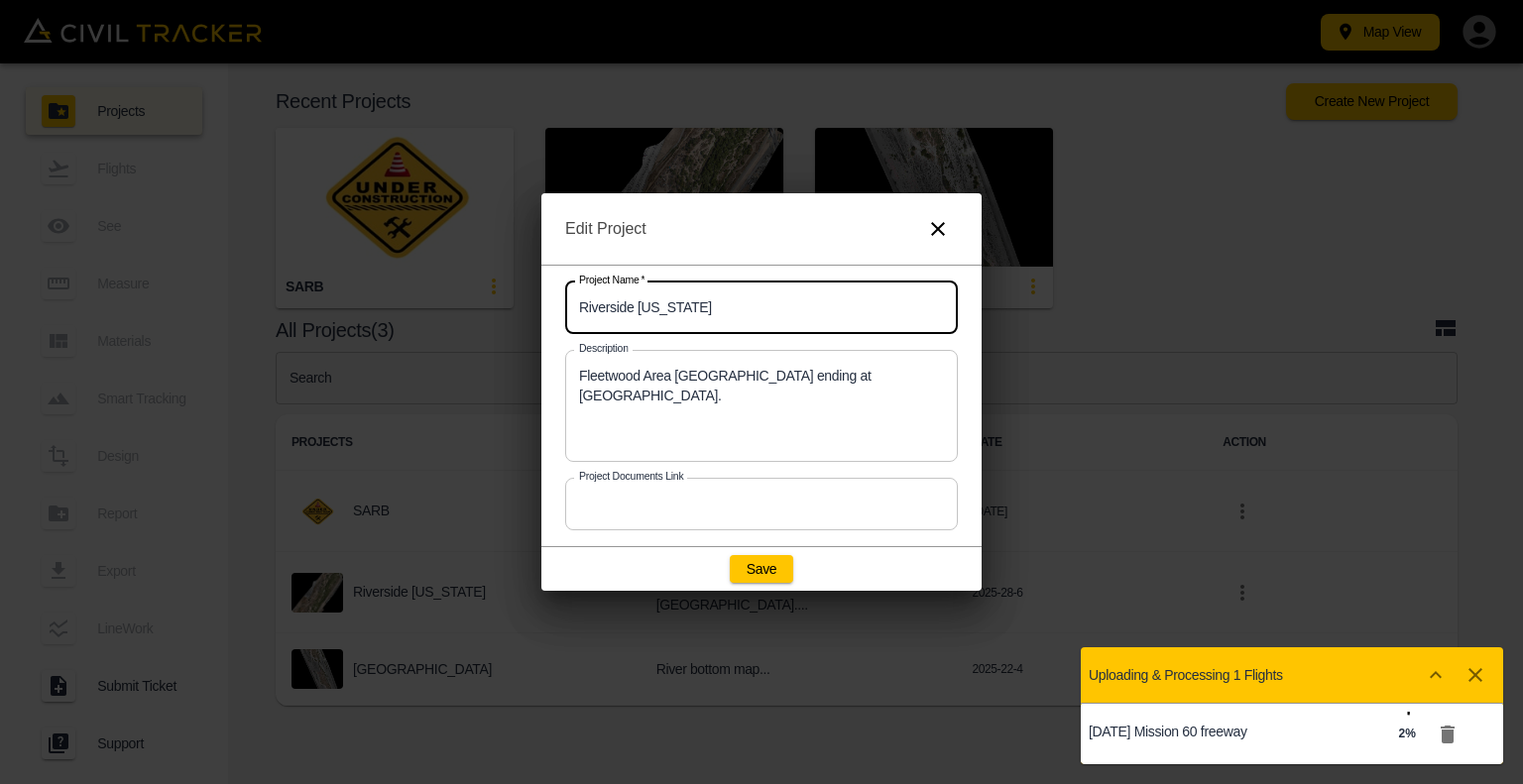drag, startPoint x: 704, startPoint y: 309, endPoint x: 564, endPoint y: 313, distance: 140.05713 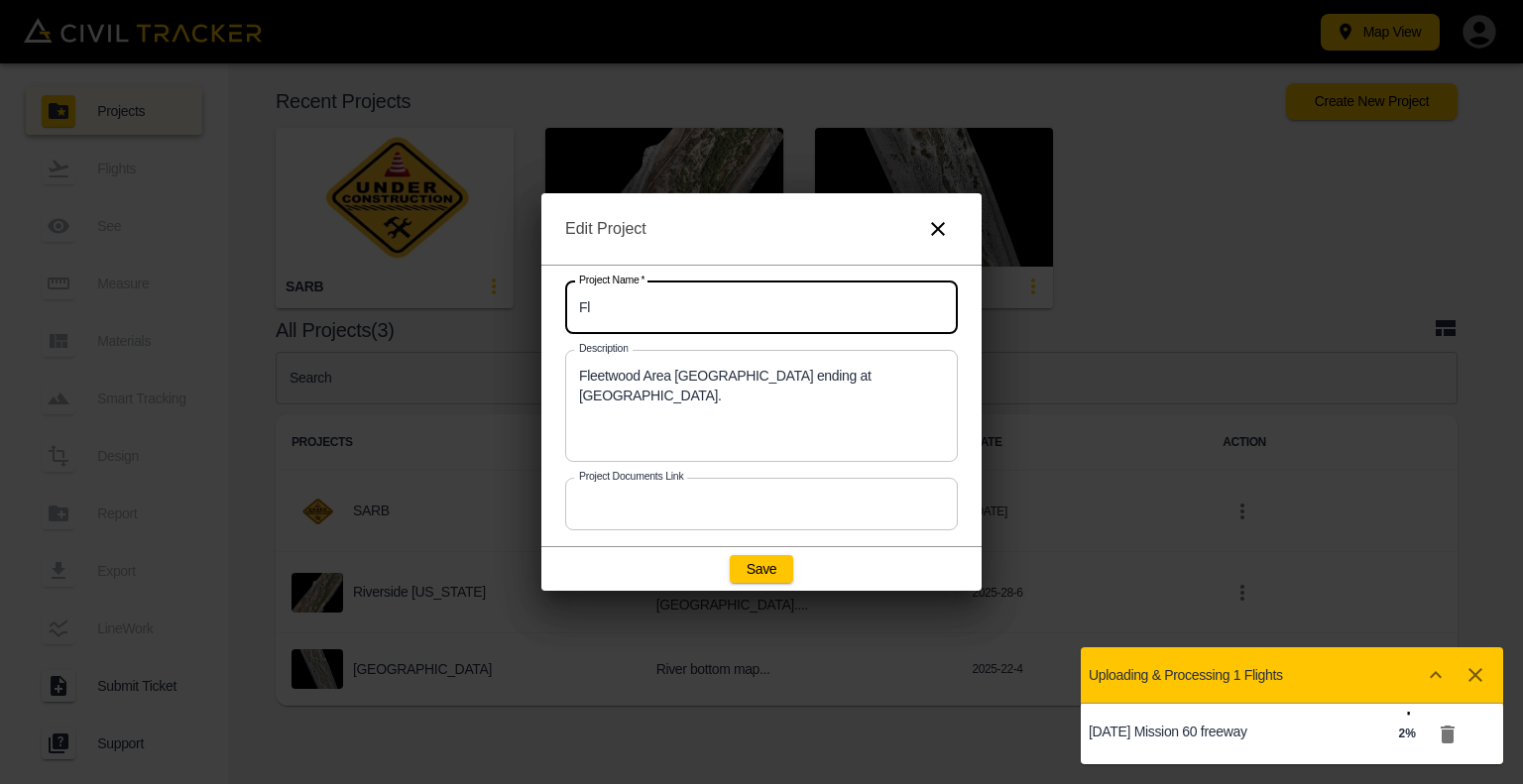 type on "F" 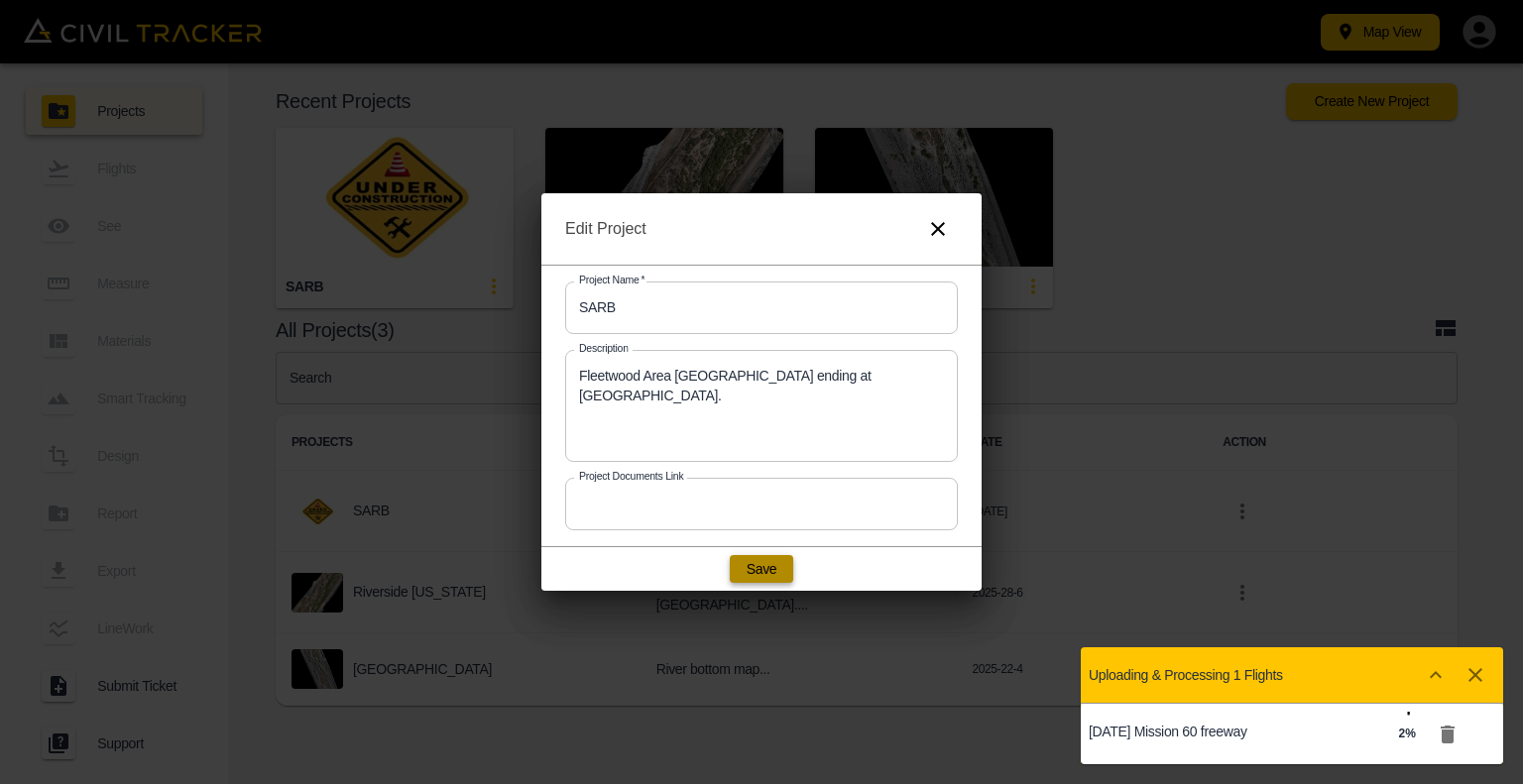 click on "Save" at bounding box center (762, 569) 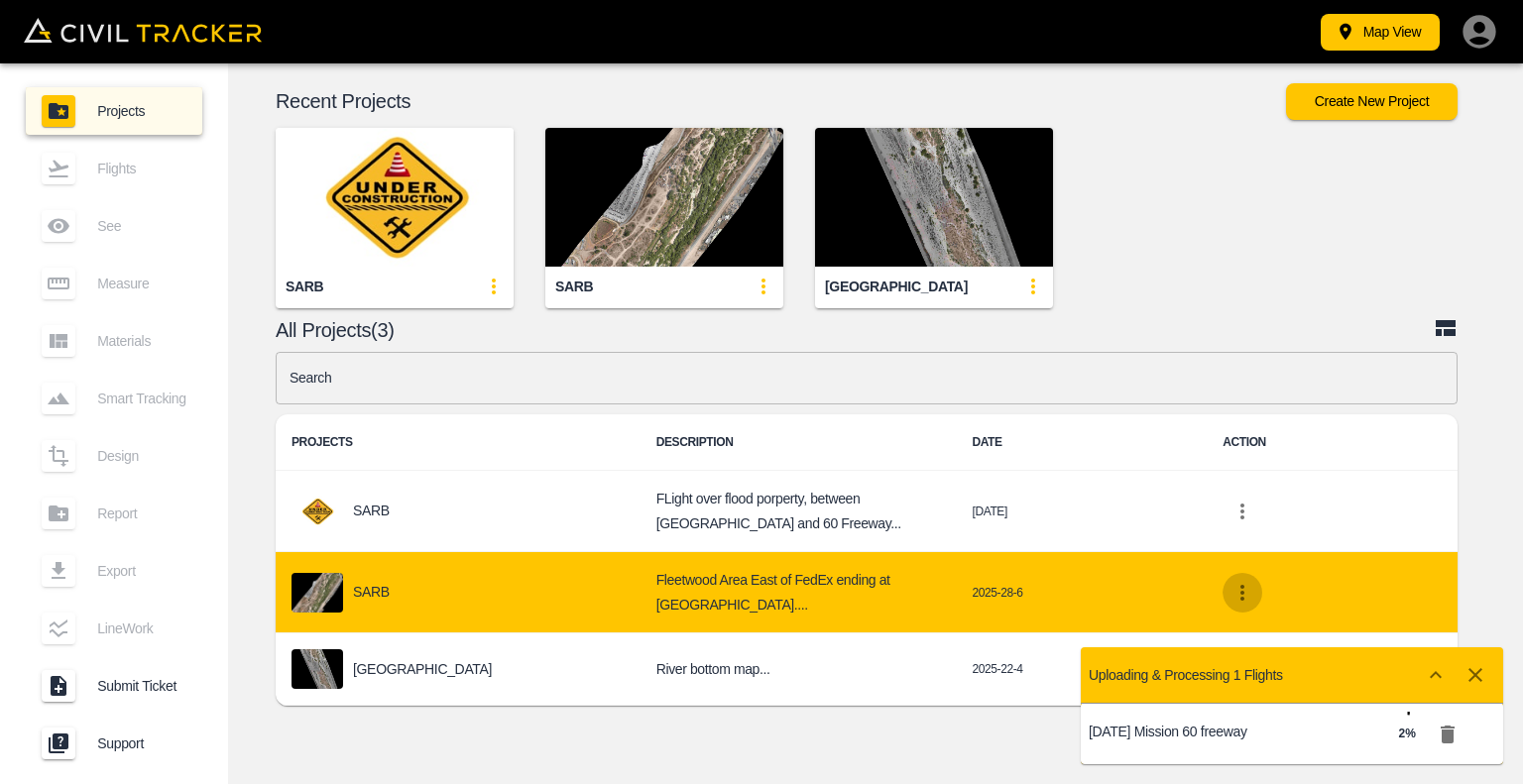 click 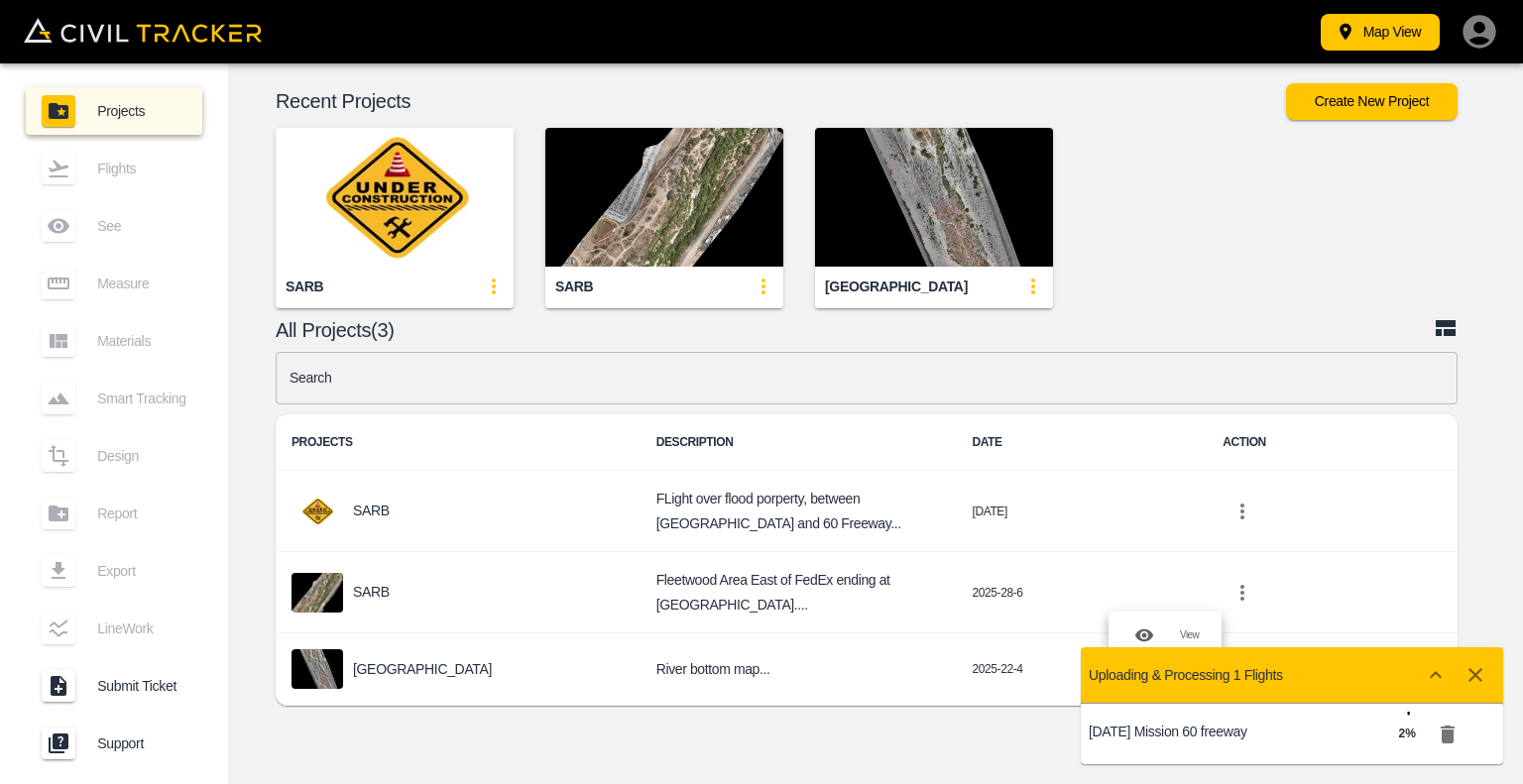 click at bounding box center [762, 392] 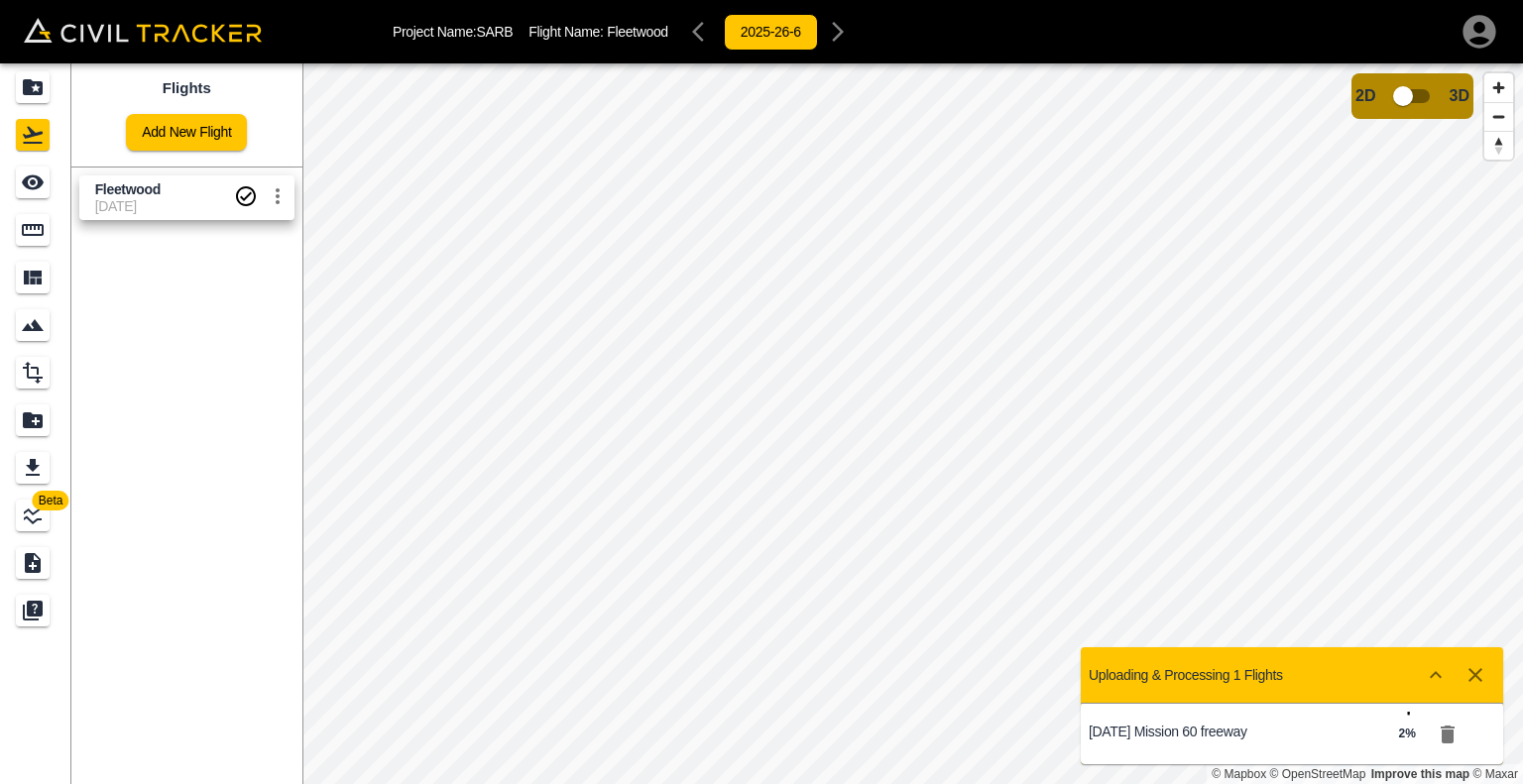 click 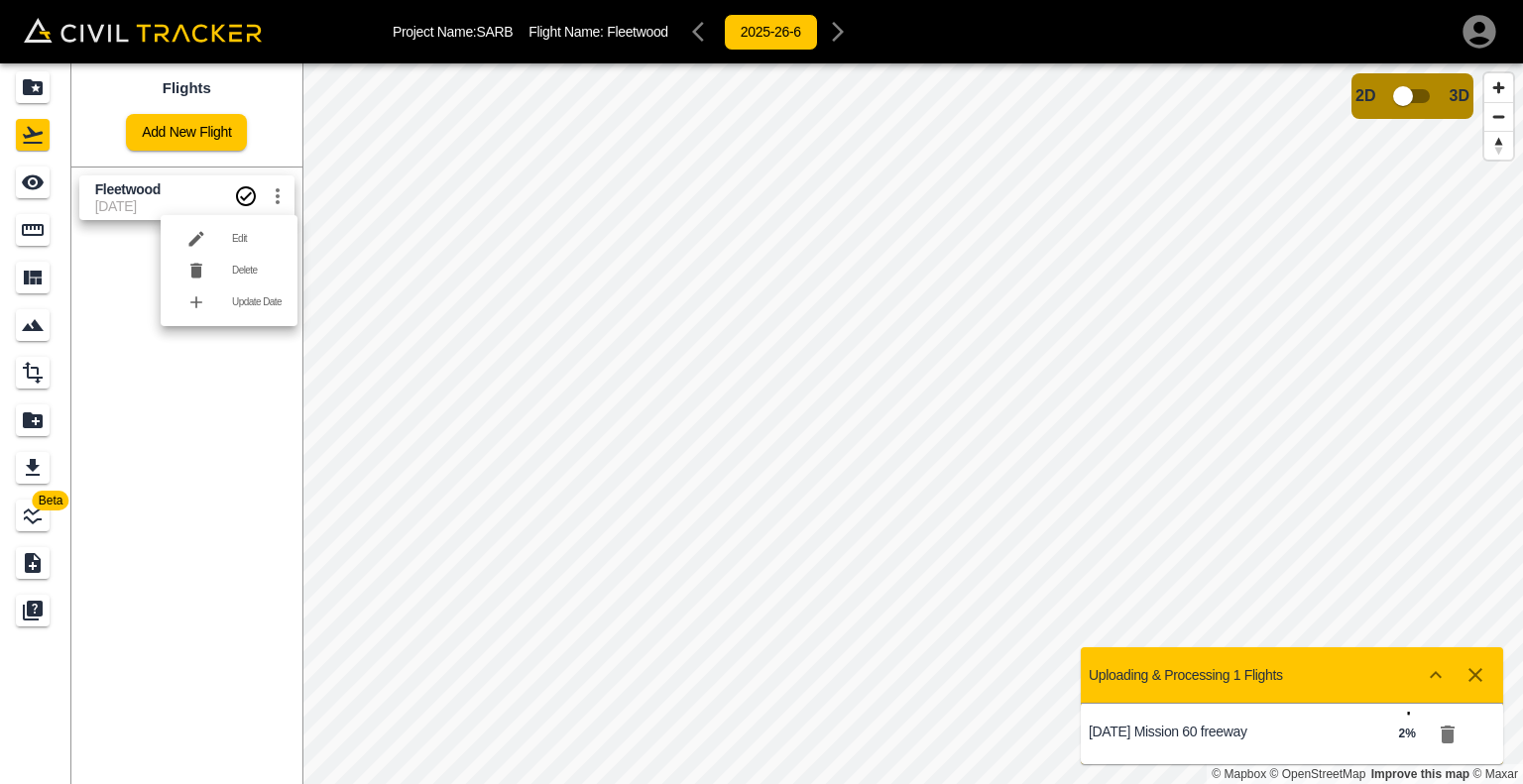 click on "Edit" at bounding box center (257, 239) 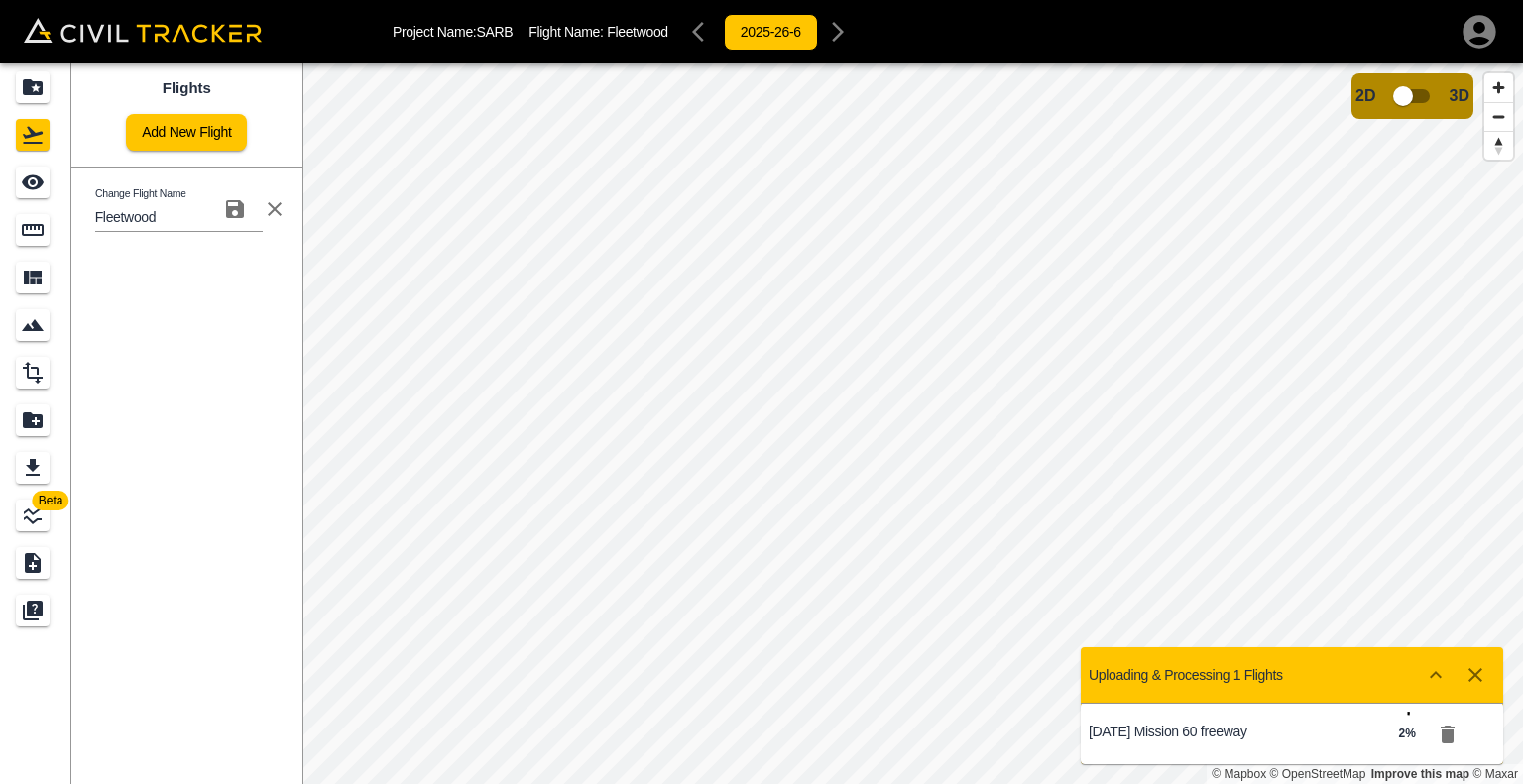 click on "Fleetwood" at bounding box center [178, 217] 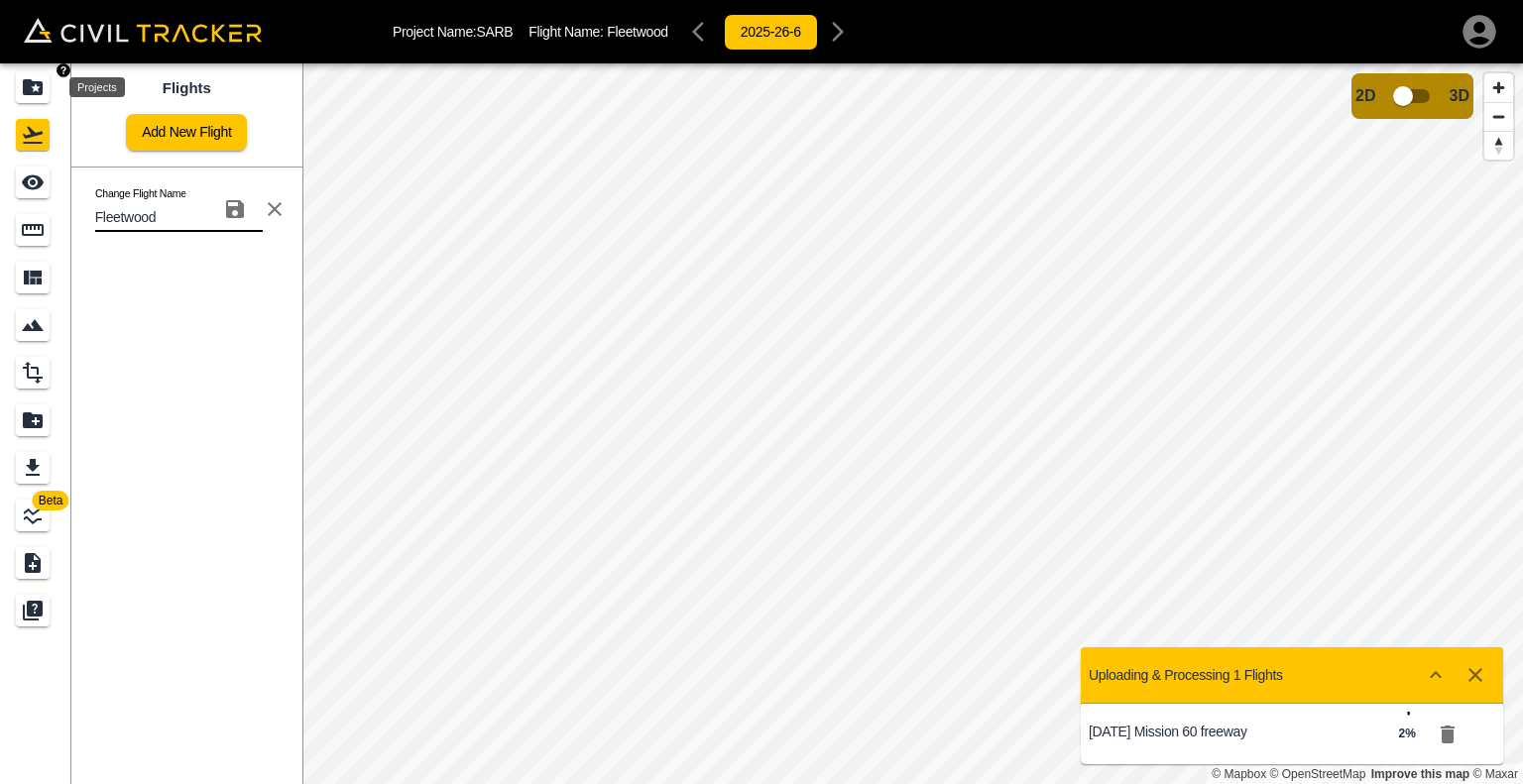 click 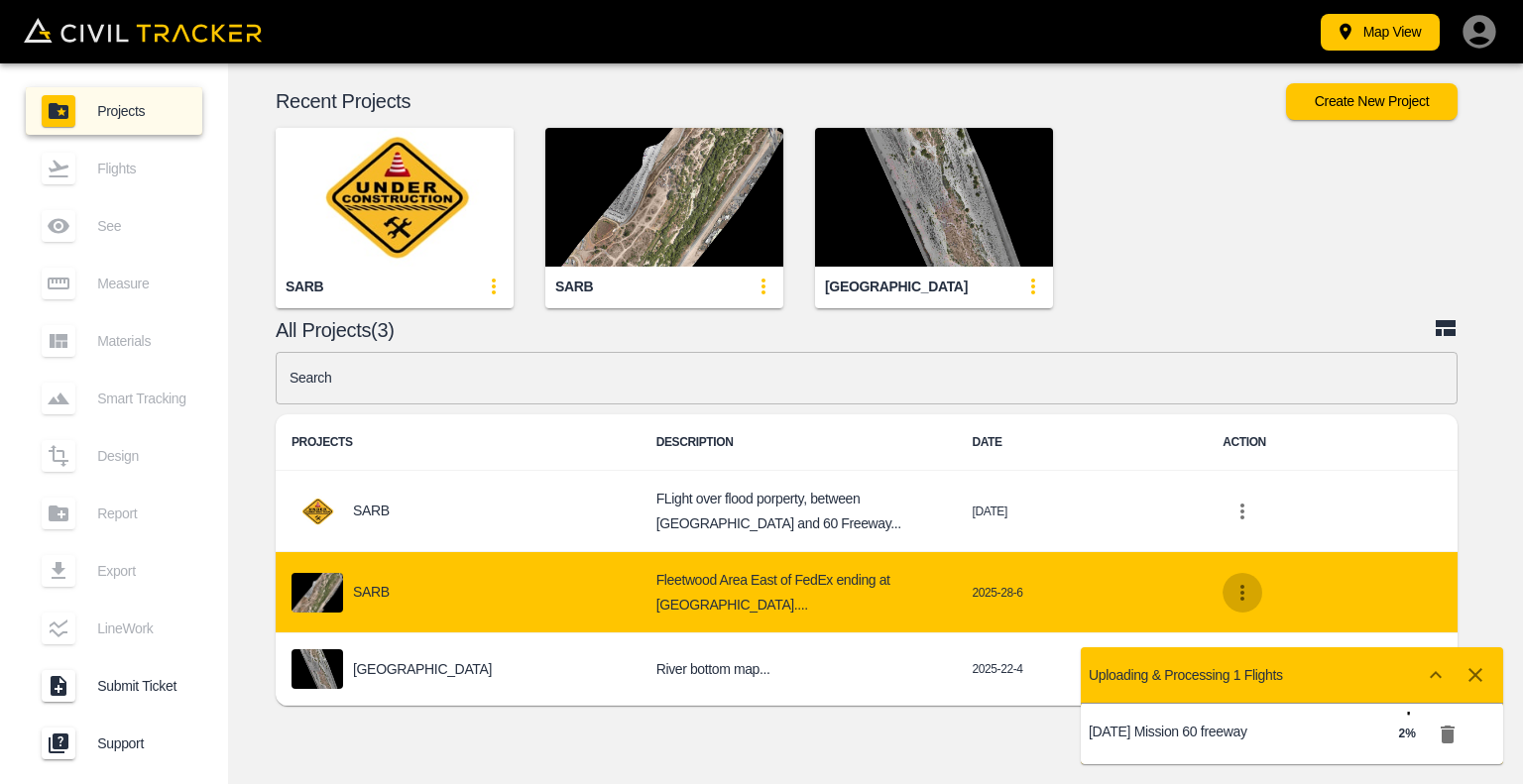 click 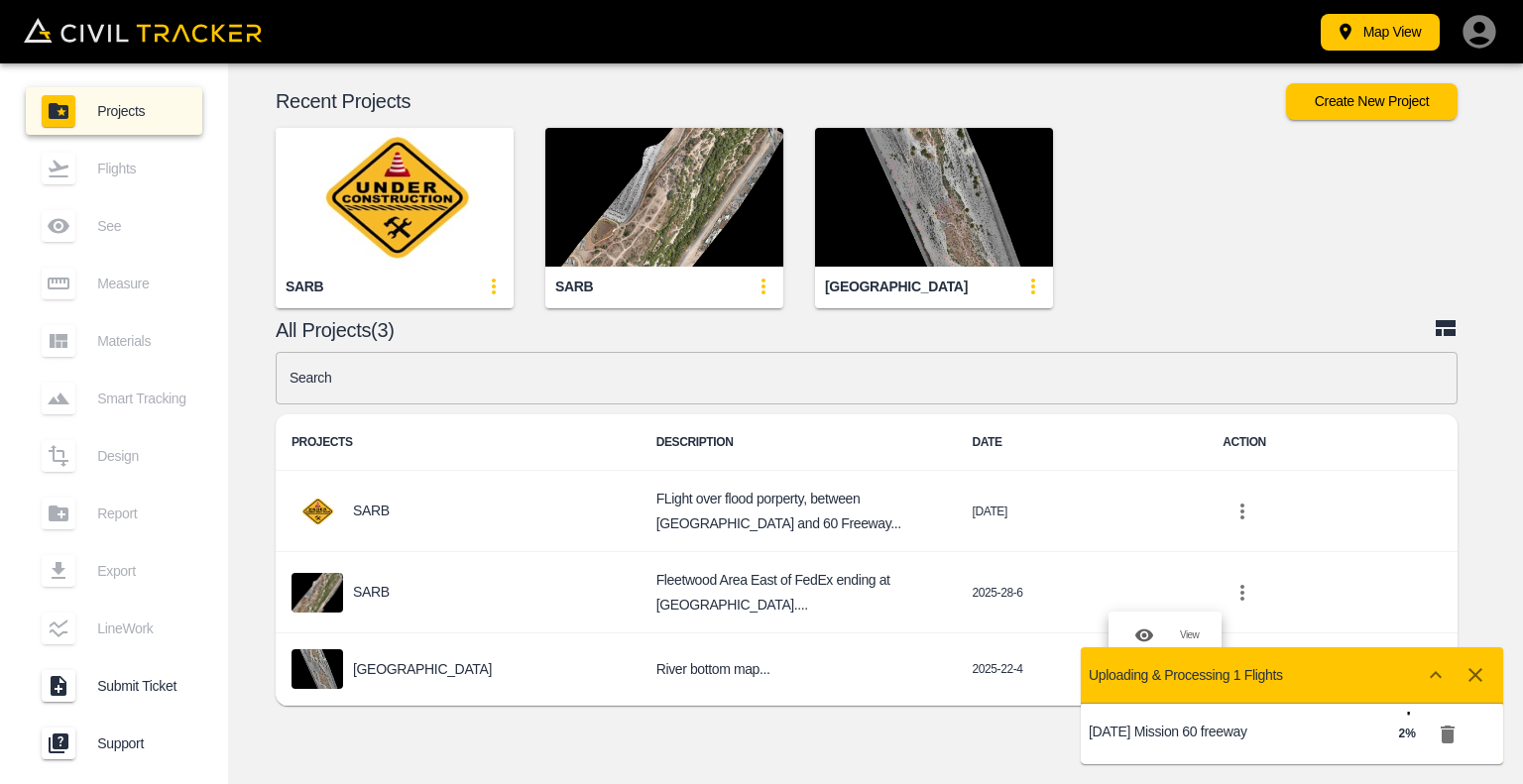 click 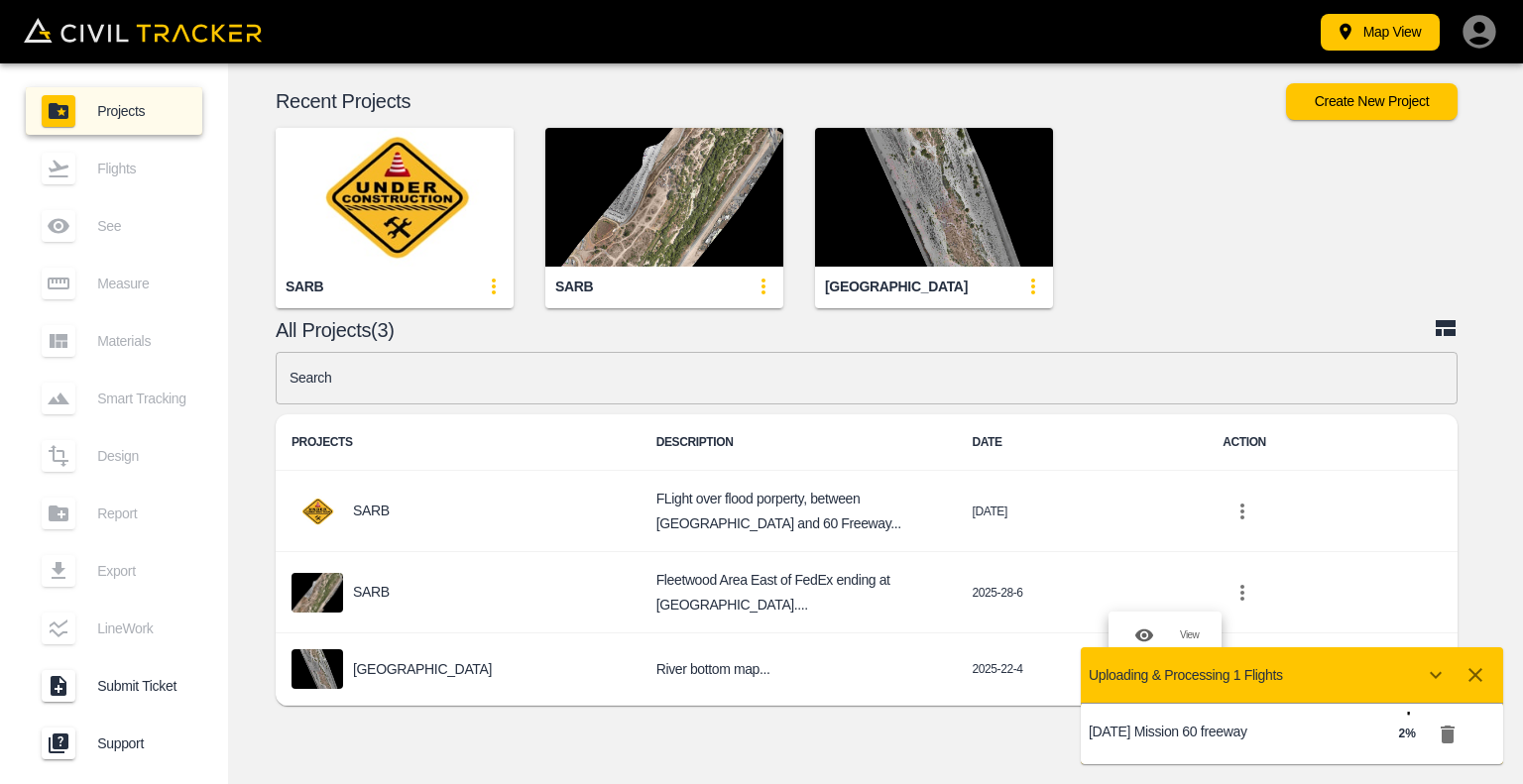 click at bounding box center [762, 392] 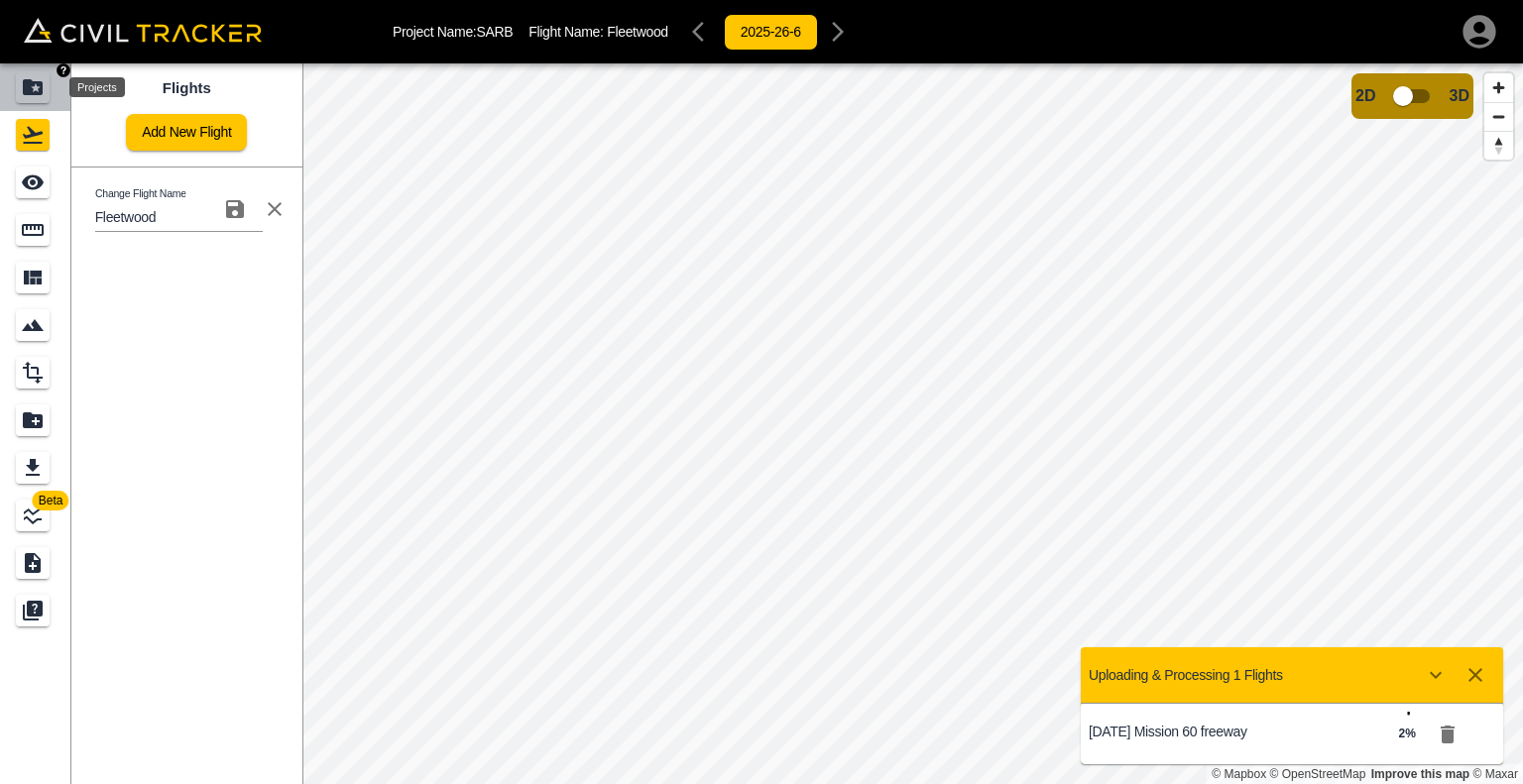 click 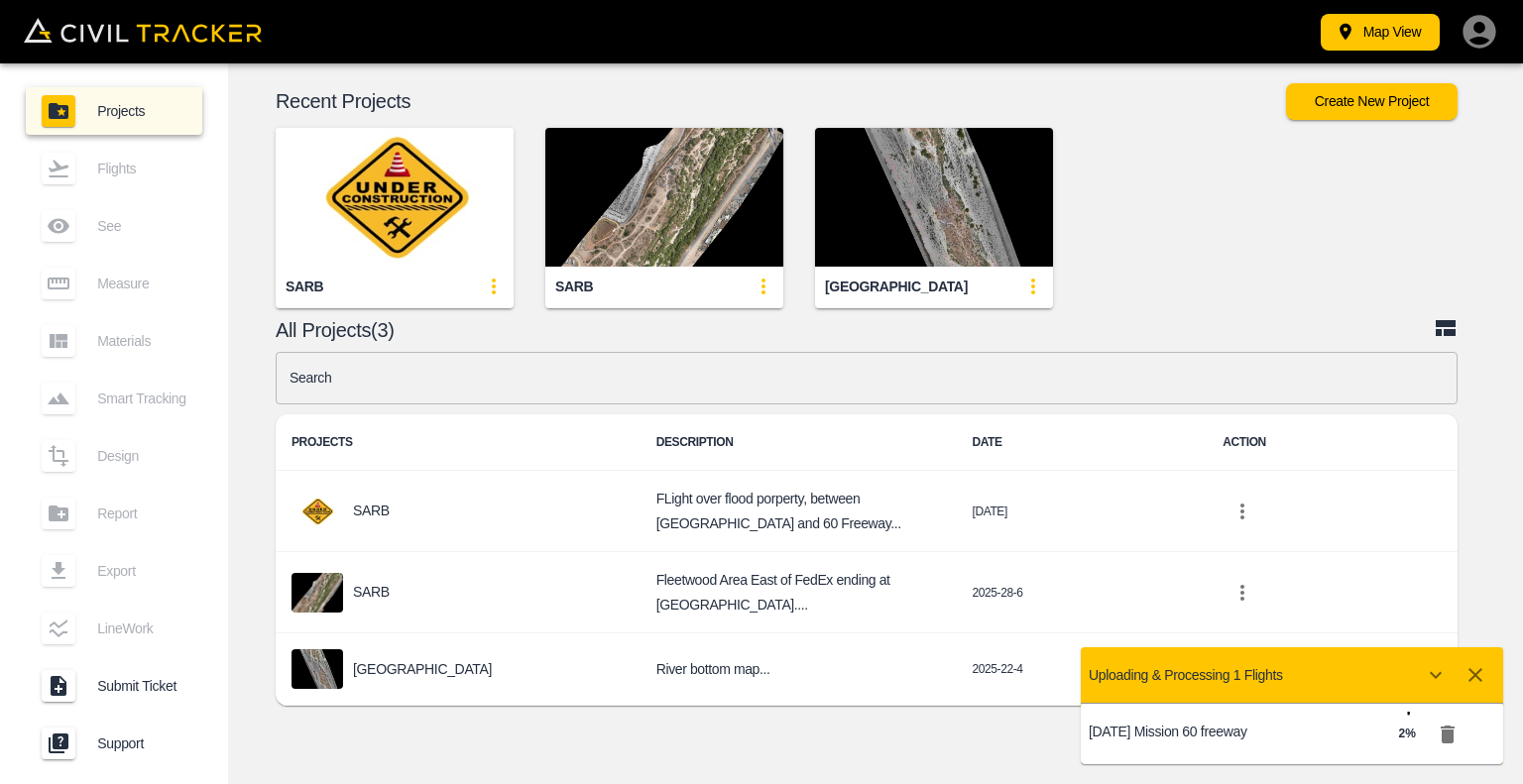 click 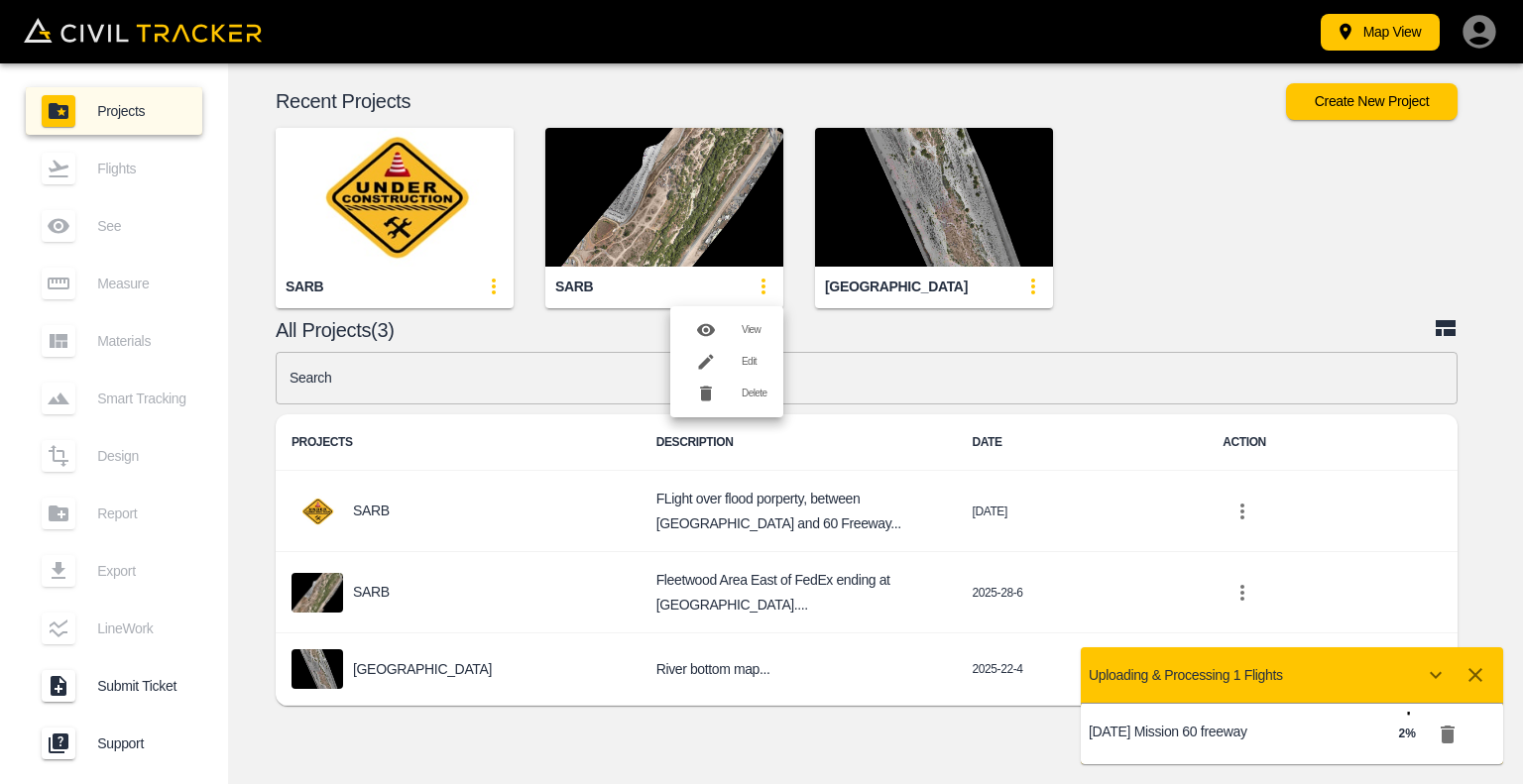 click at bounding box center (714, 362) 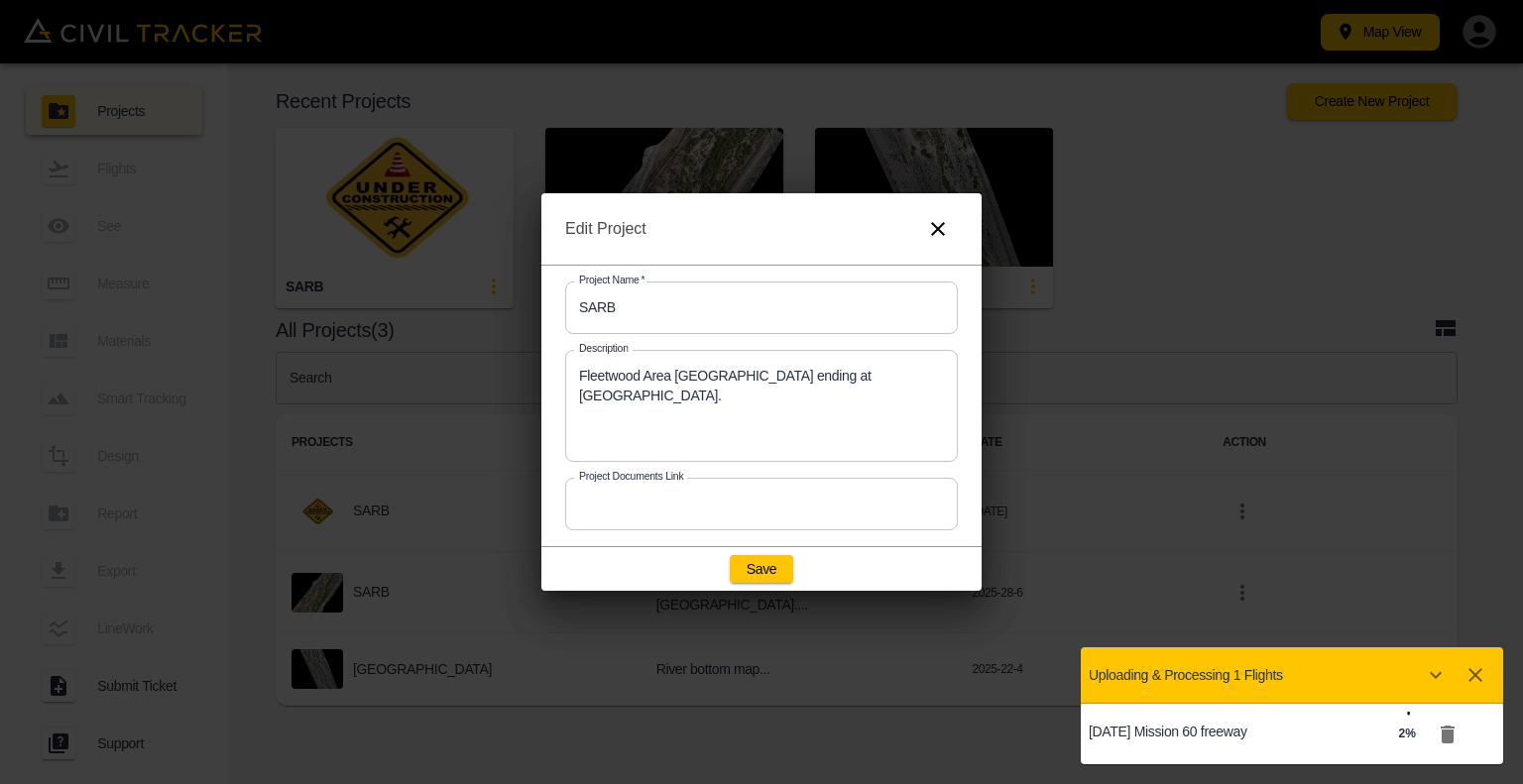 click on "SARB" at bounding box center (762, 307) 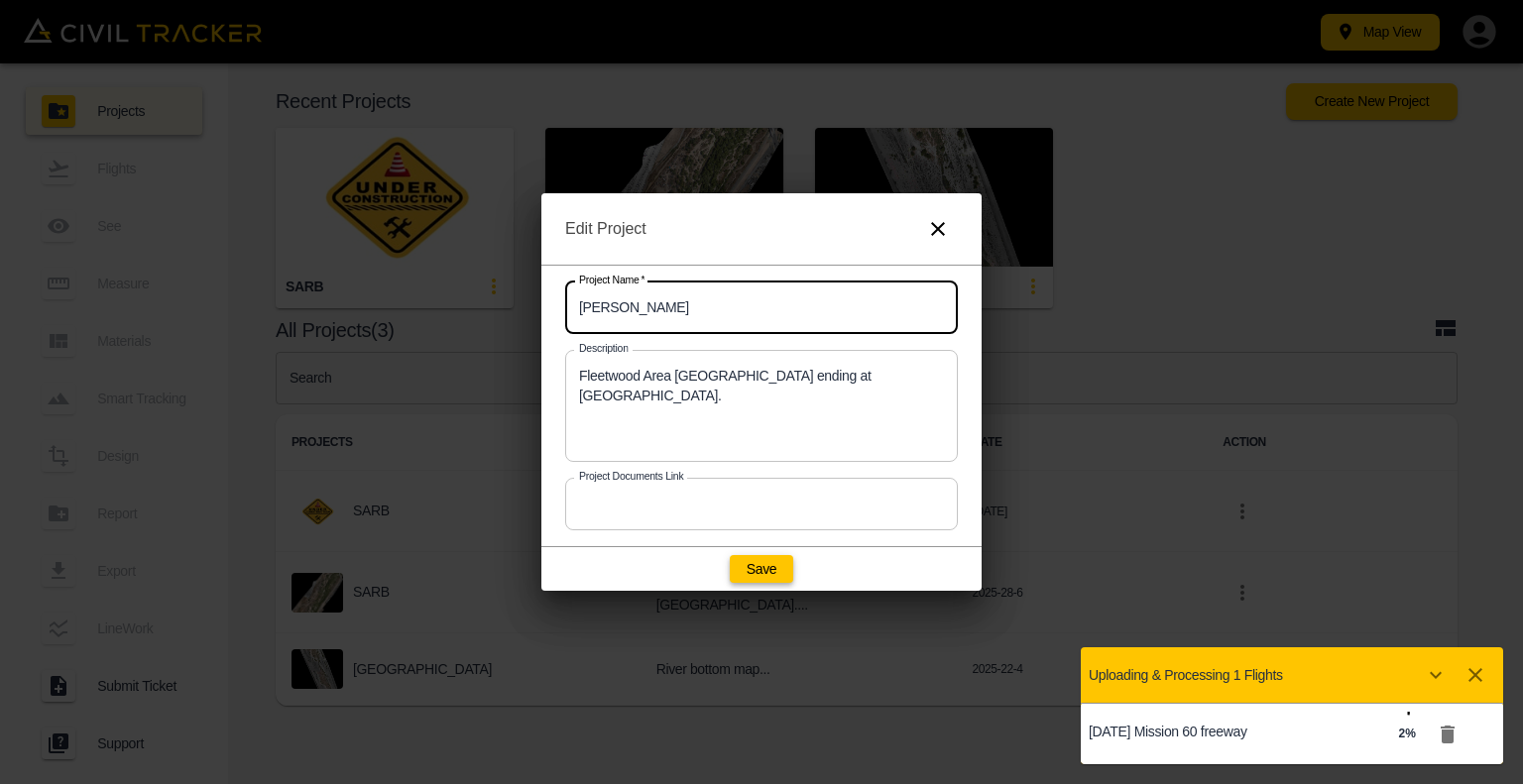click on "Save" at bounding box center [762, 569] 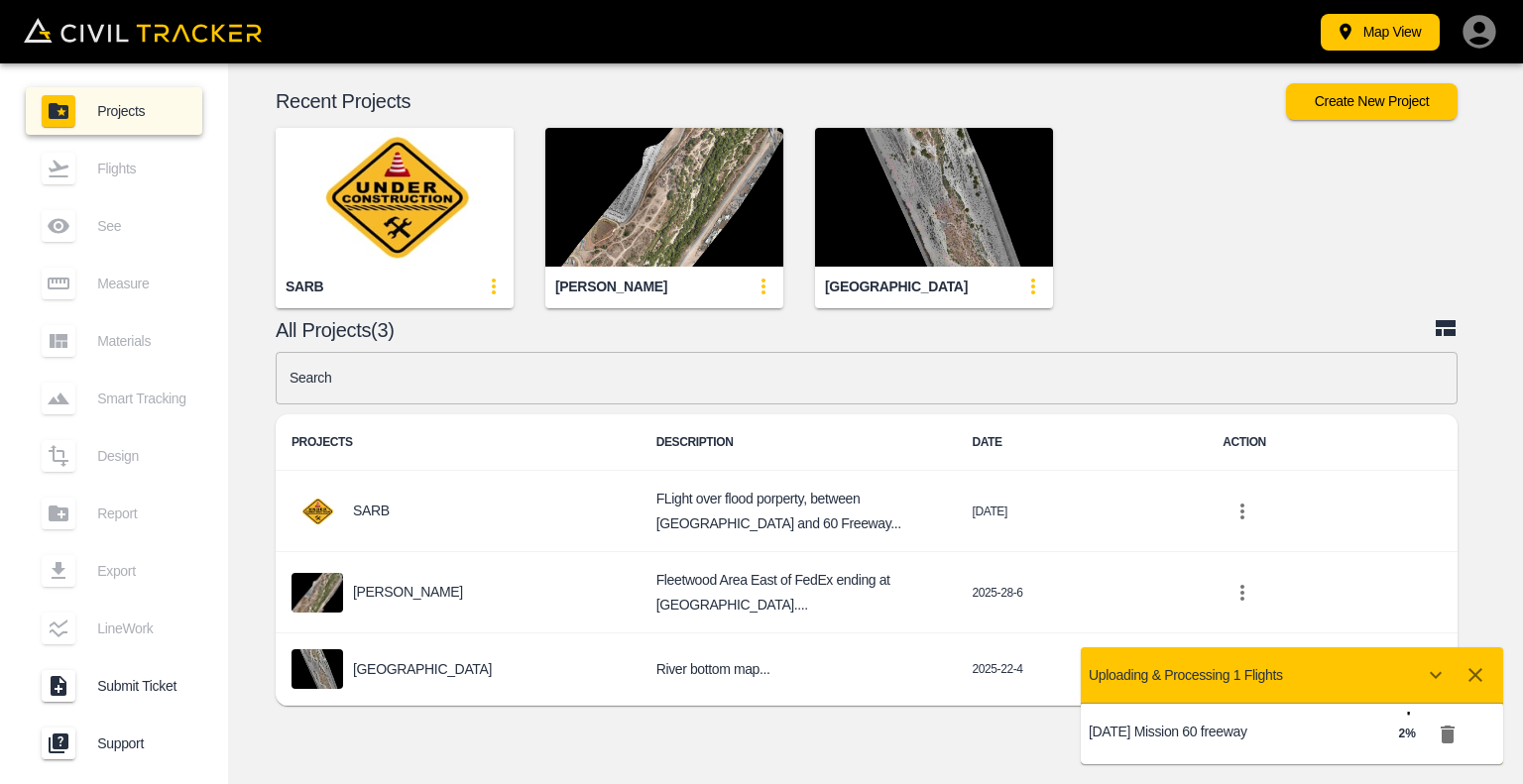 click at bounding box center [664, 197] 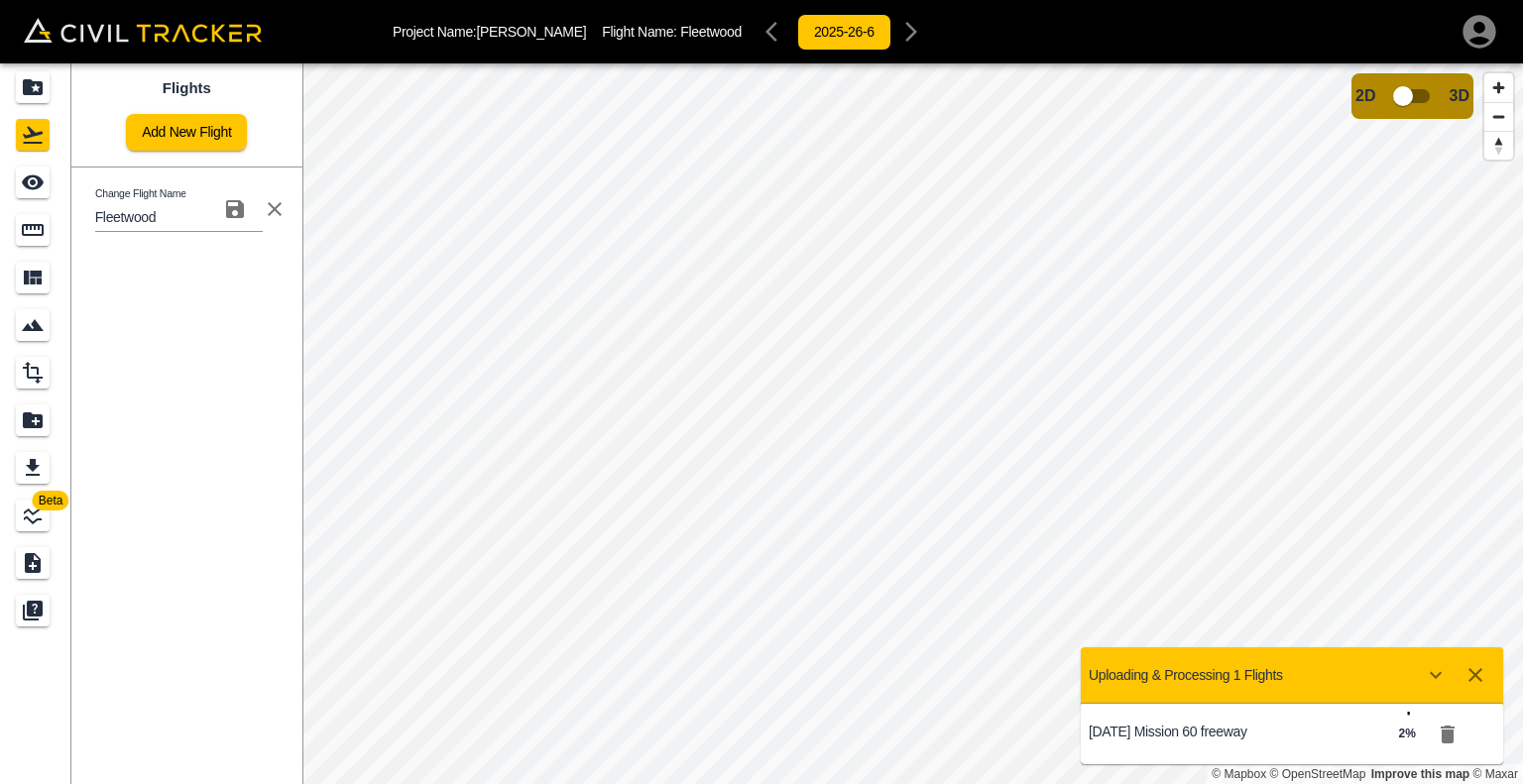 click on "Project Name:  [PERSON_NAME][GEOGRAPHIC_DATA] Flight Name:   Fleetwood 2025-26-6 Beta Flights Add New Flight Change Flight Name Fleetwood © Mapbox   © OpenStreetMap   Improve this map   © Maxar 2D 3D Uploading & Processing 1 Flights    [DATE] Mission 60 freeway    2 %" at bounding box center (762, 392) 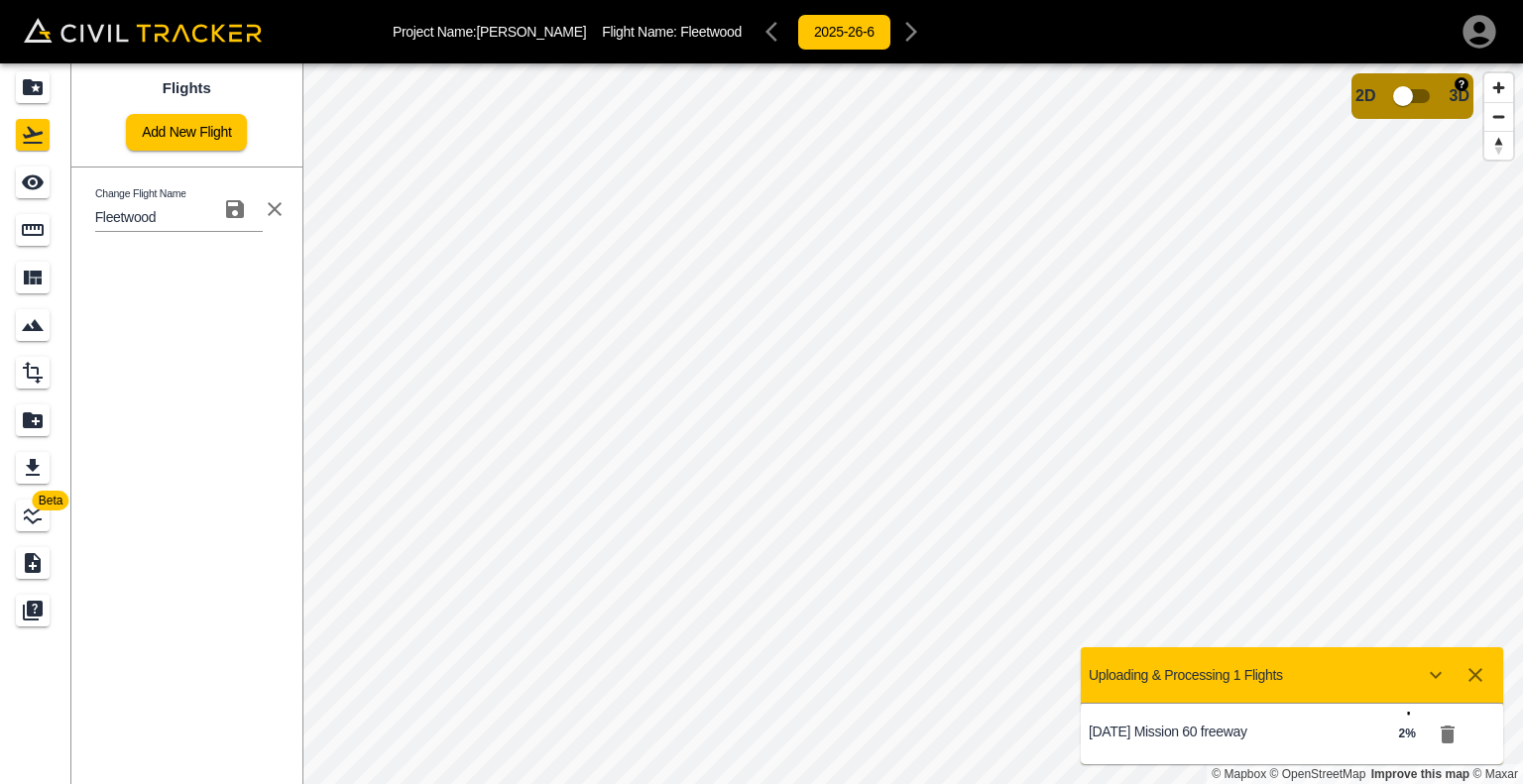 click at bounding box center (1403, 96) 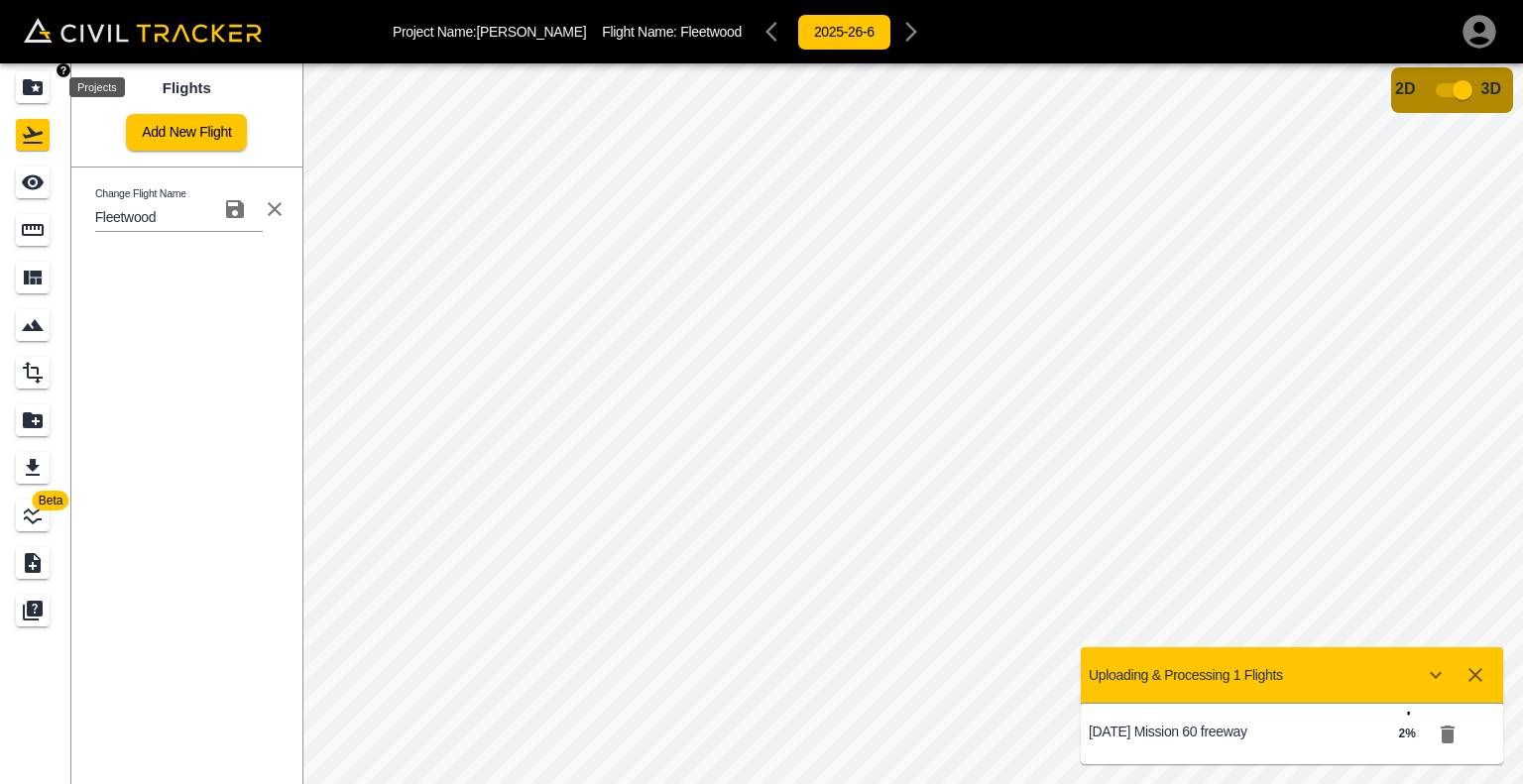 click 